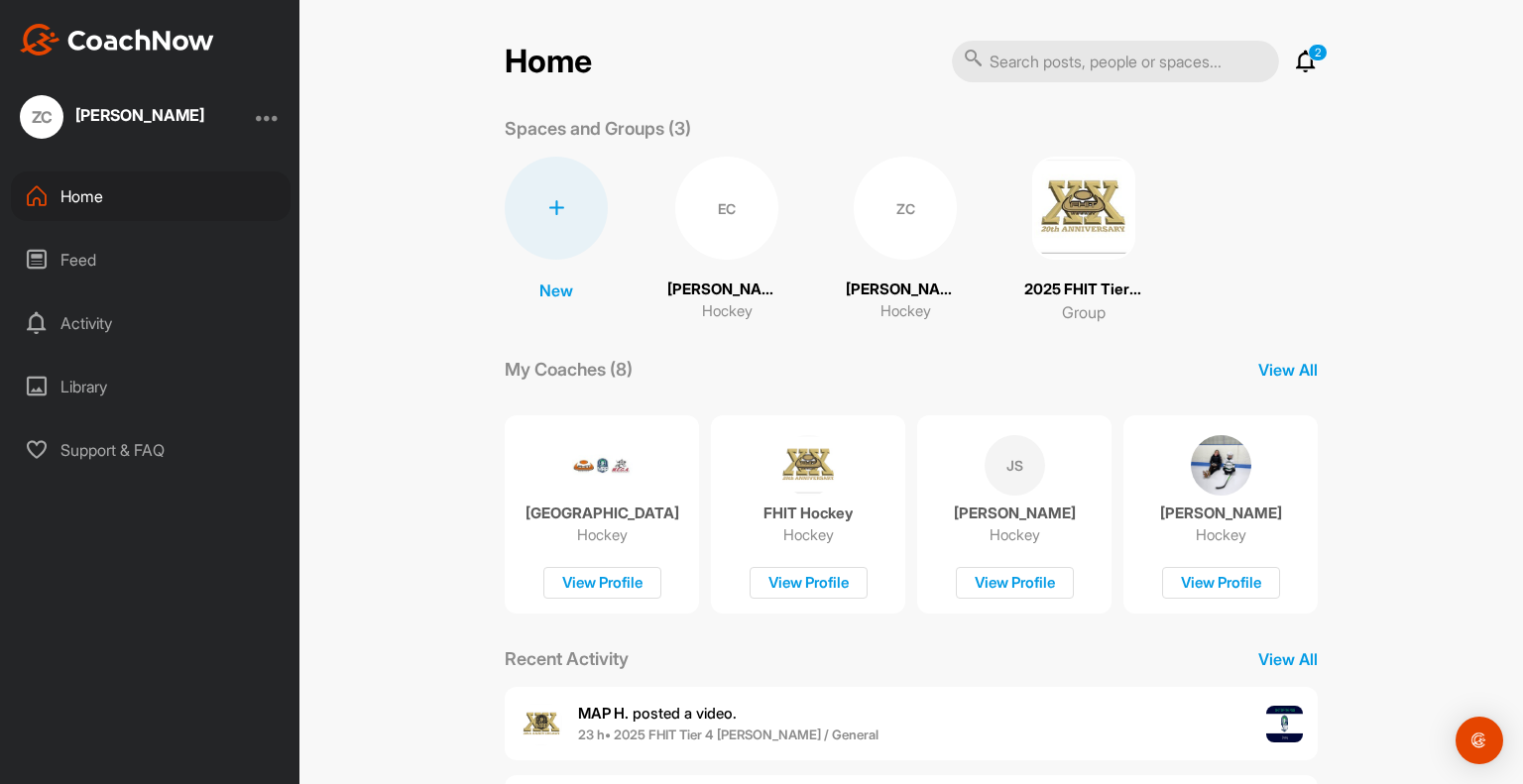 scroll, scrollTop: 0, scrollLeft: 0, axis: both 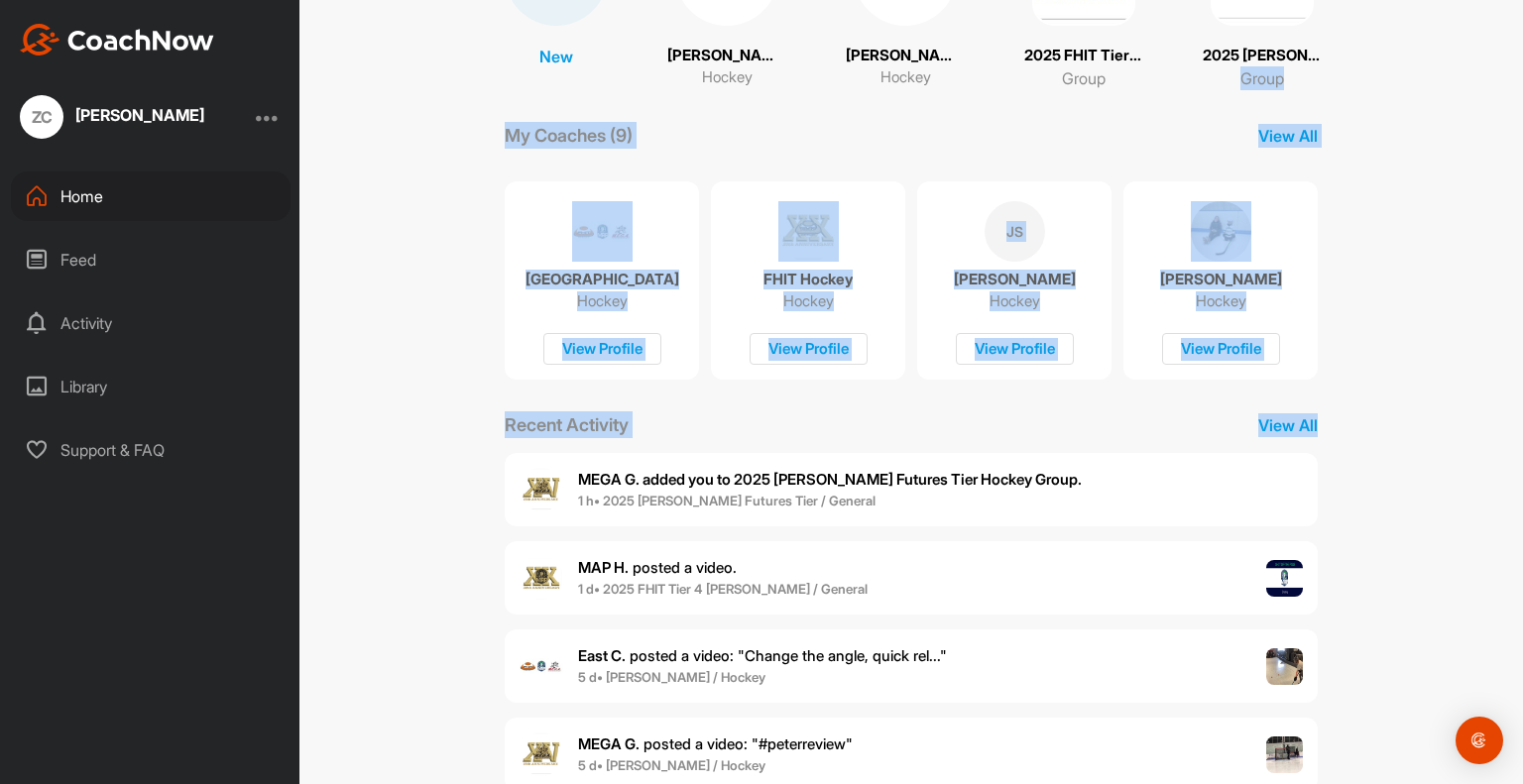 drag, startPoint x: 1522, startPoint y: 259, endPoint x: 1517, endPoint y: 429, distance: 170.07351 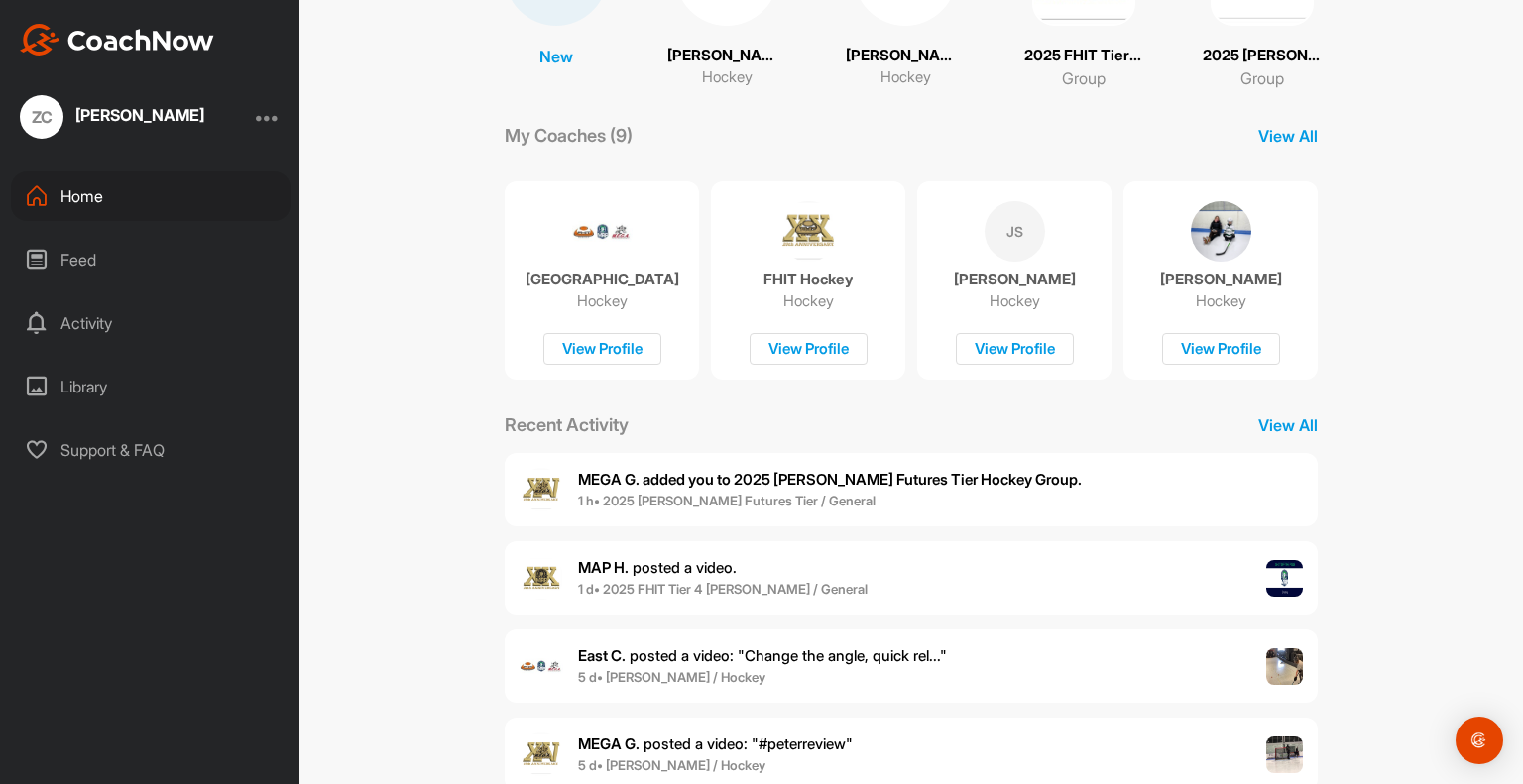 click on "MAP H.   posted a video ." at bounding box center (657, 567) 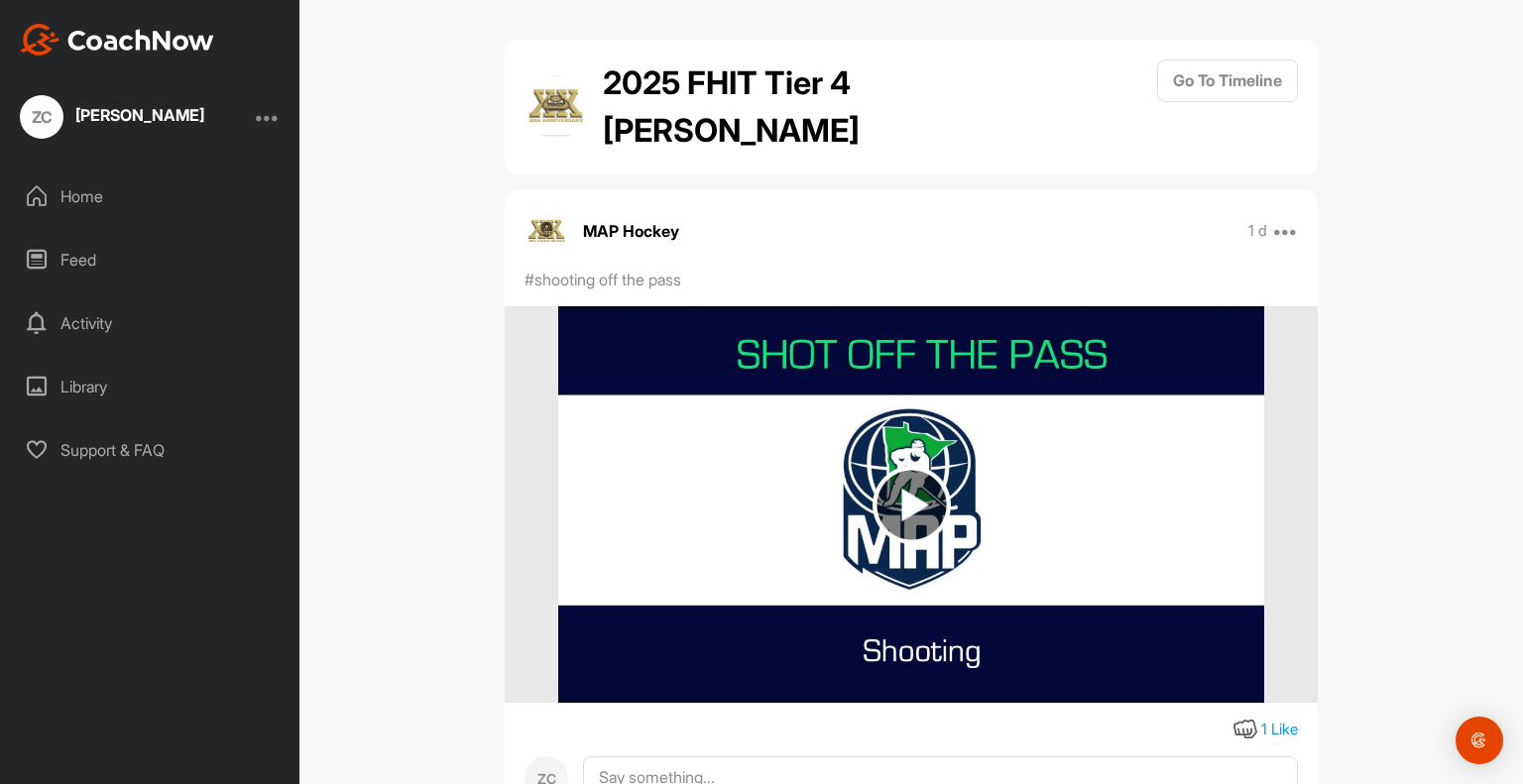 click at bounding box center (911, 504) 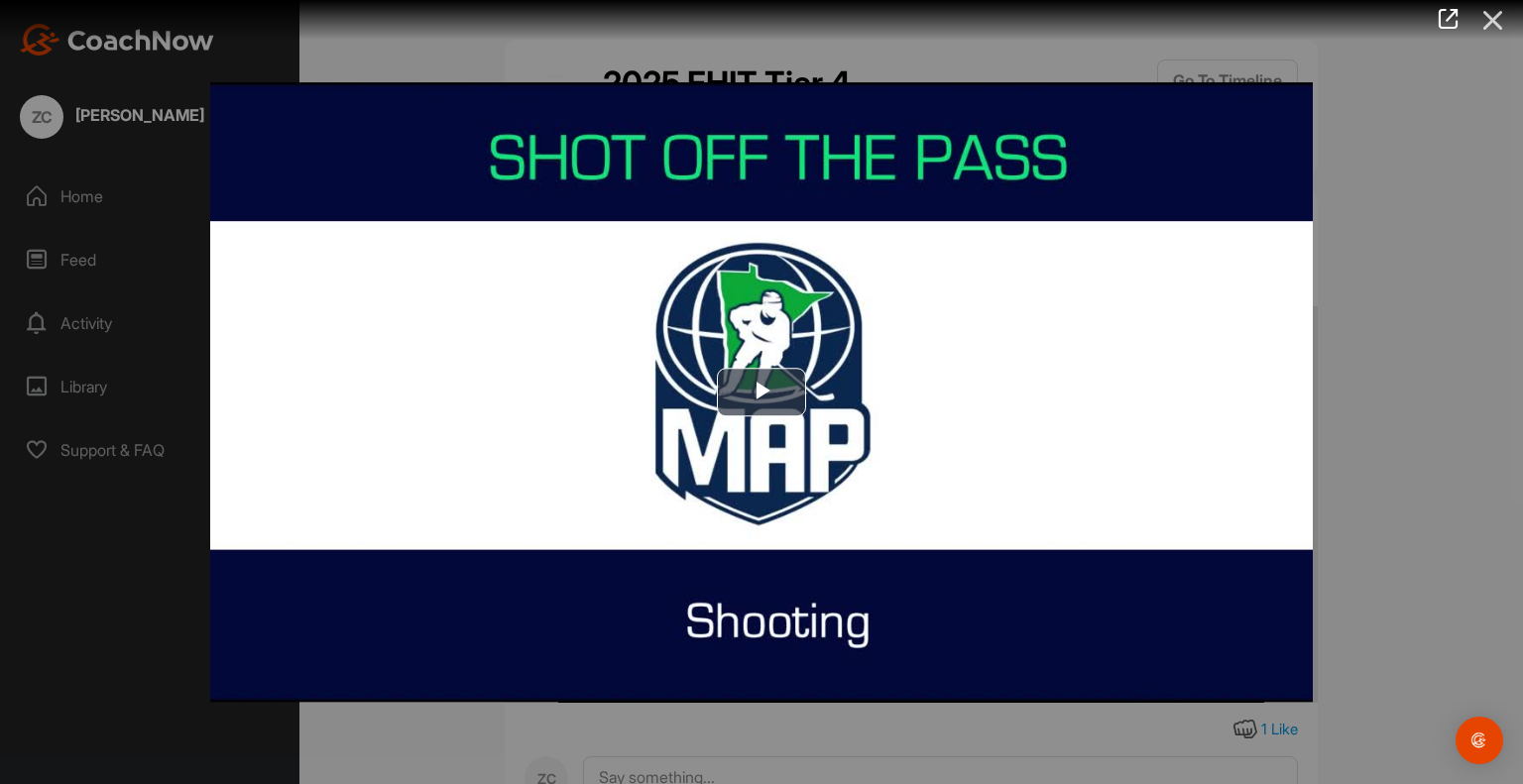 click at bounding box center (1493, 20) 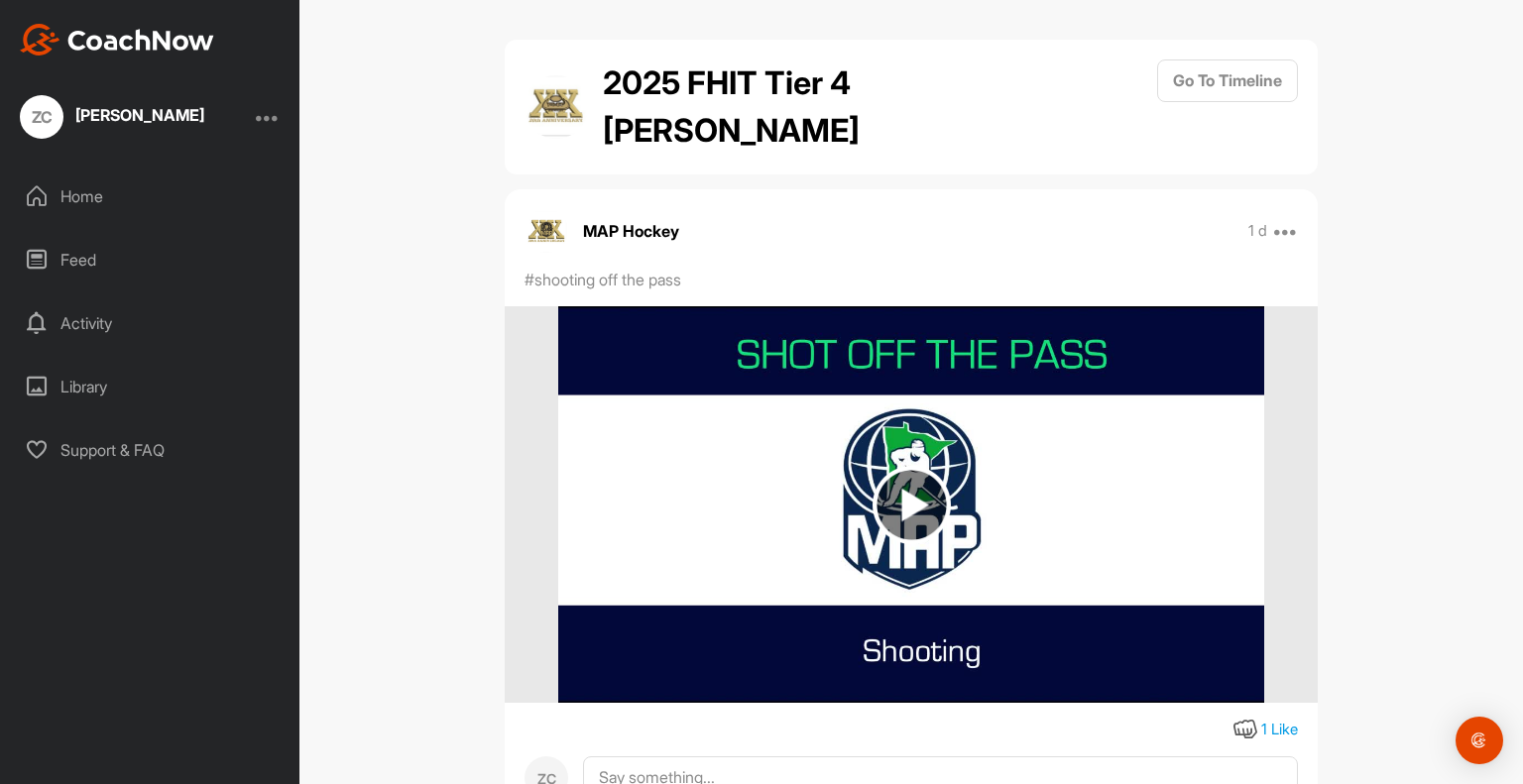 click at bounding box center [117, 40] 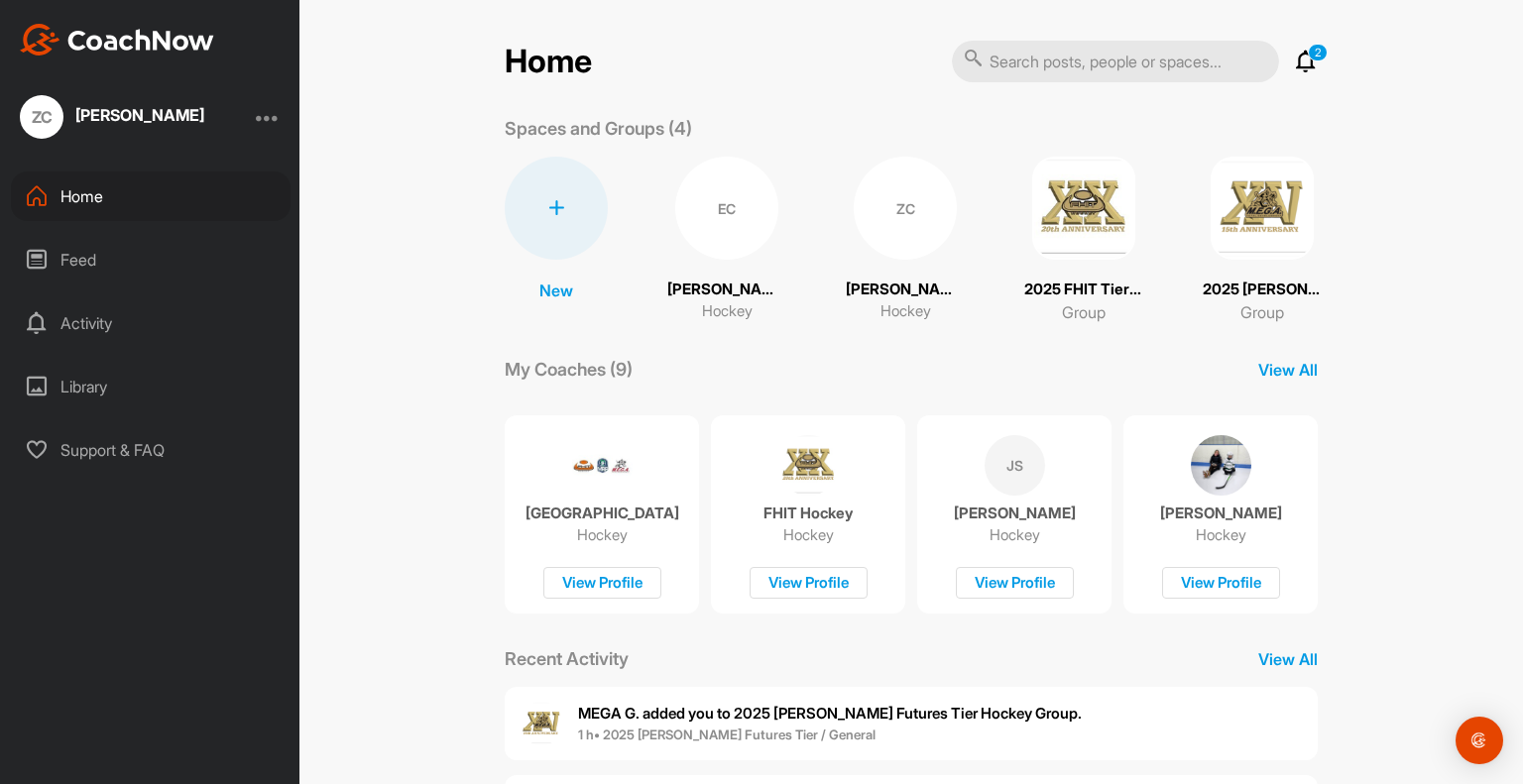 click on "MEGA G. added you to 2025 [PERSON_NAME] Futures Tier Hockey Group." at bounding box center (830, 713) 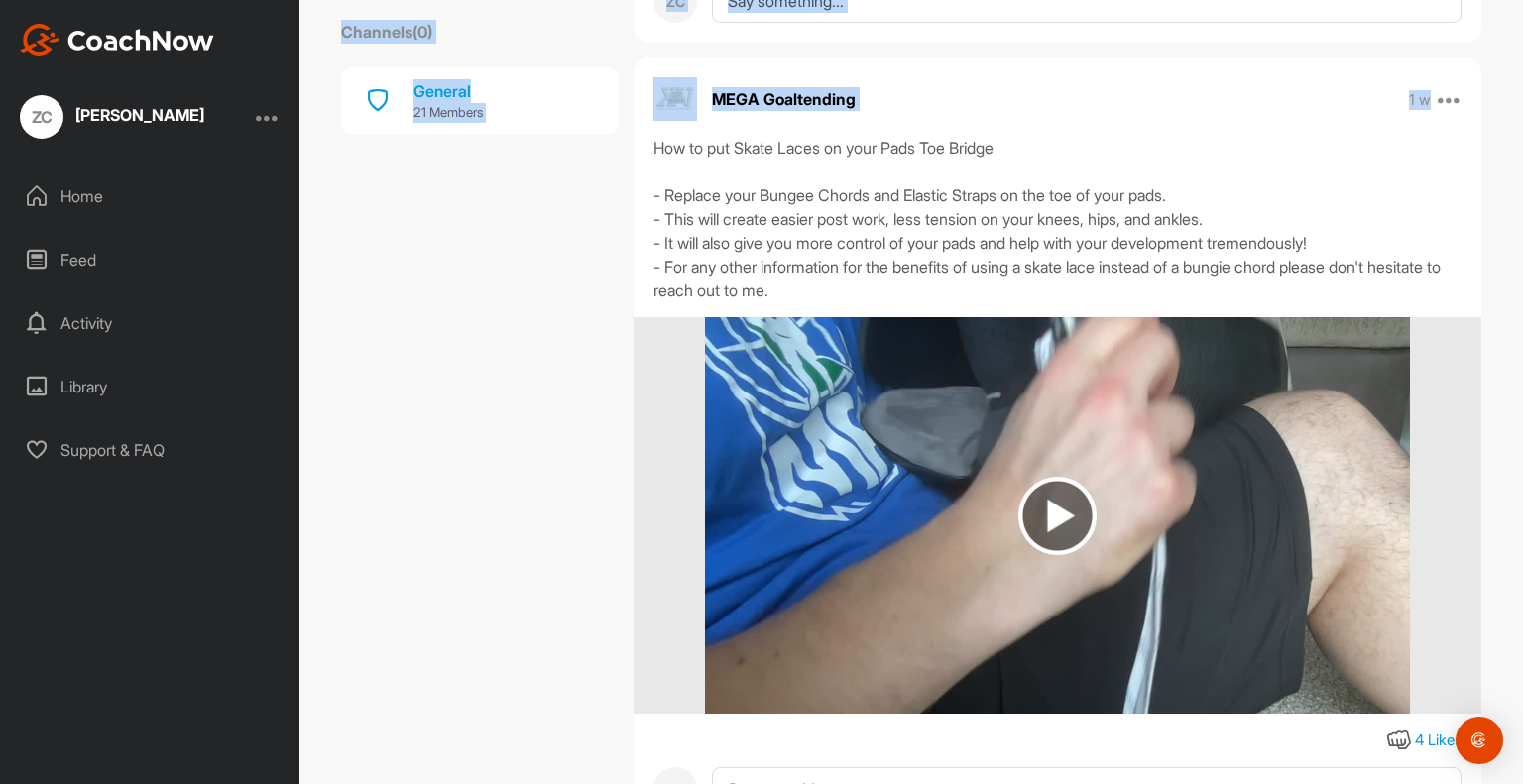 scroll, scrollTop: 803, scrollLeft: 0, axis: vertical 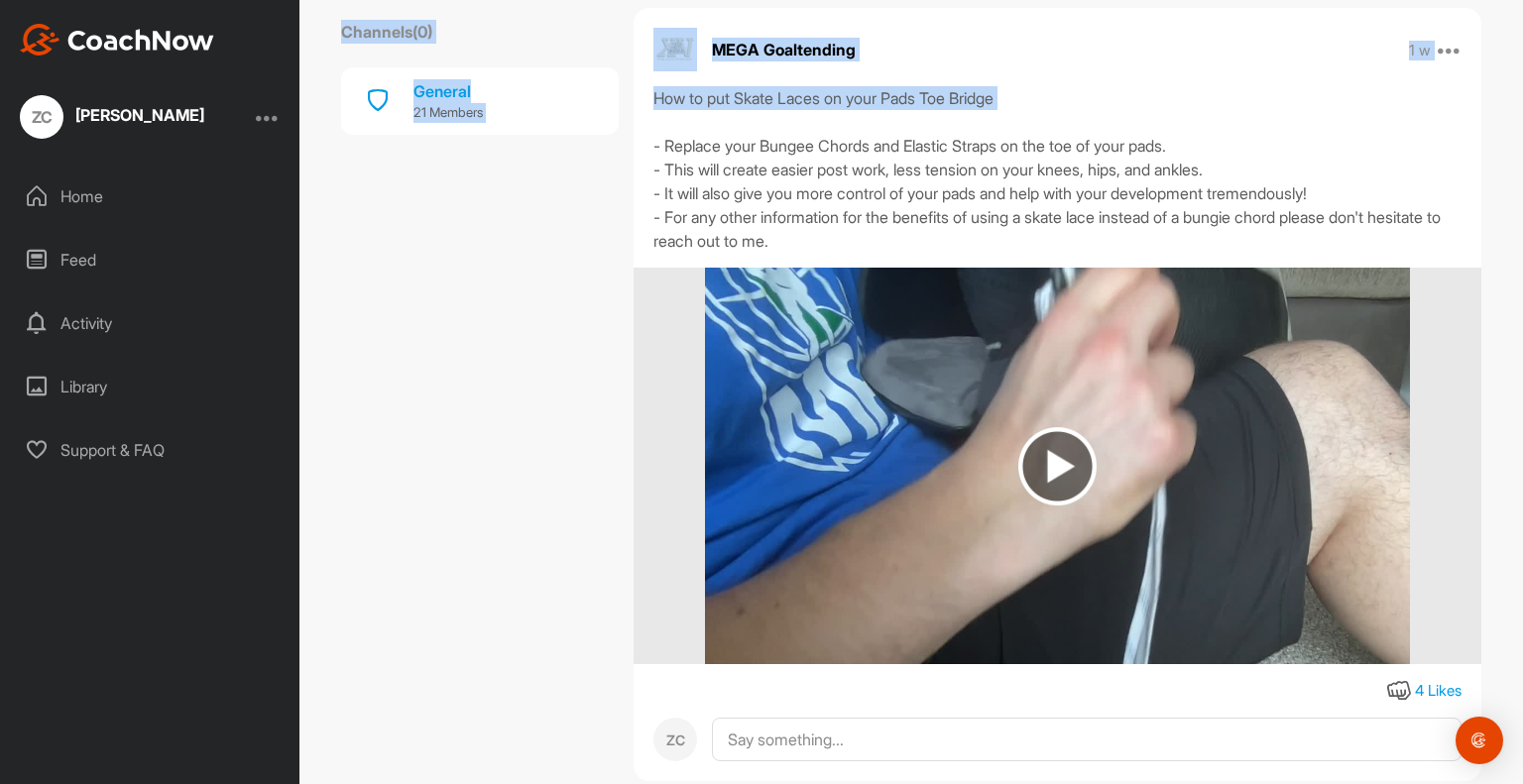 drag, startPoint x: 1522, startPoint y: 30, endPoint x: 1514, endPoint y: 123, distance: 93.34345 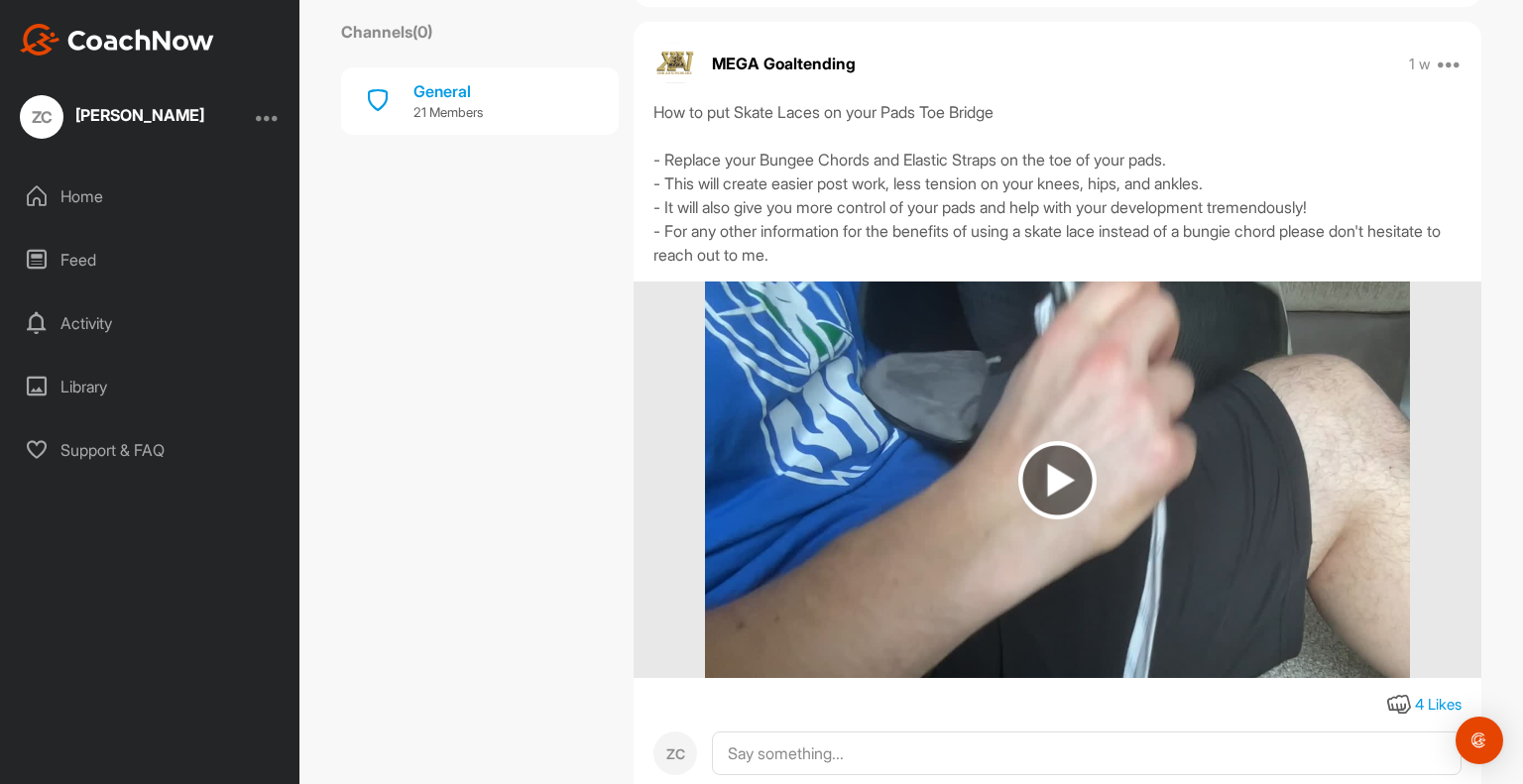 click on "How to put Skate Laces on your Pads Toe Bridge
- Replace your Bungee Chords and Elastic Straps on the toe of your pads.
- This will create easier post work, less tension on your knees, hips, and ankles.
- It will also give you more control of your pads and help with your development tremendously!
- For any other information for the benefits of using a skate lace instead of a bungie chord please don't hesitate to reach out to me." at bounding box center [1057, 183] 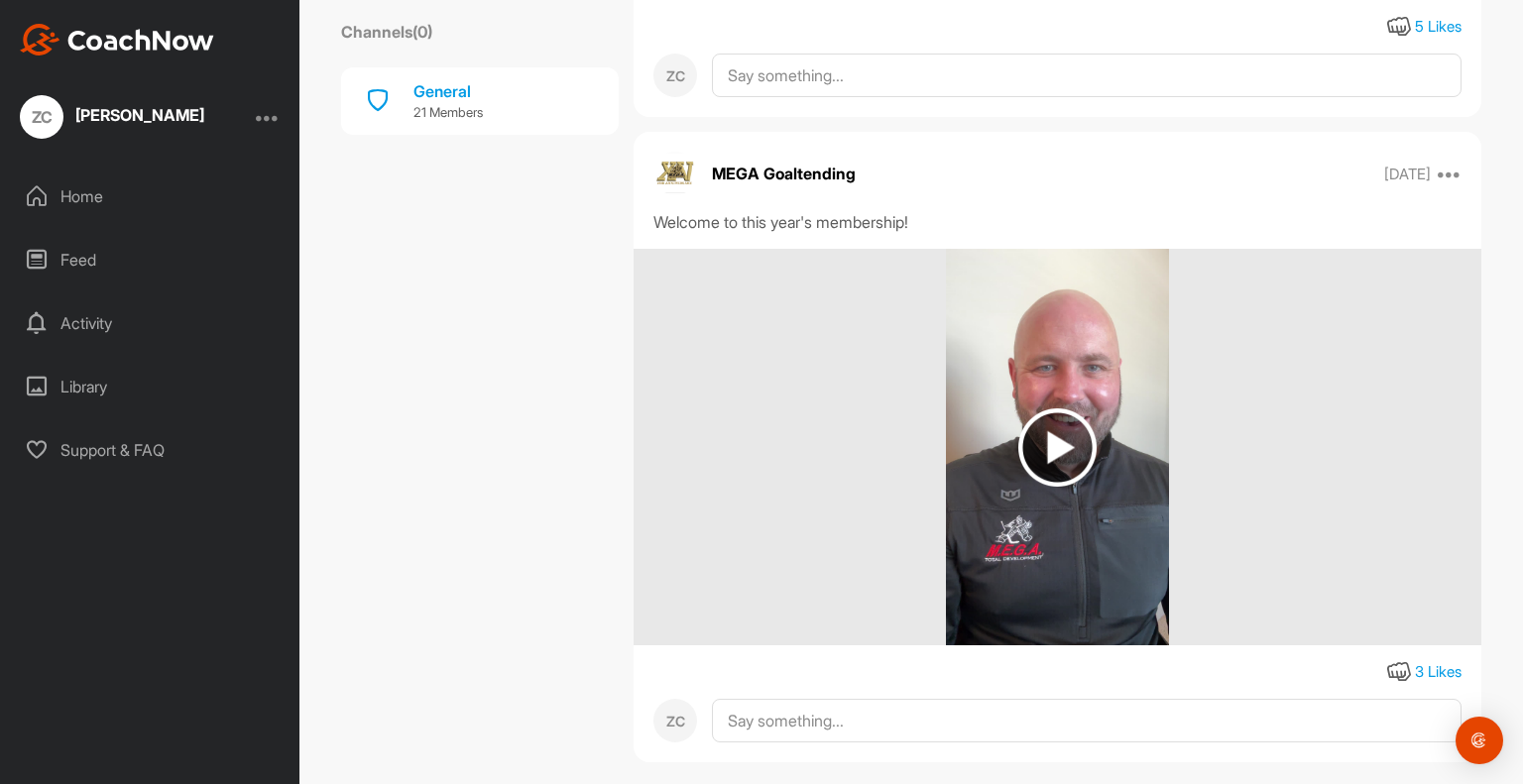 scroll, scrollTop: 6220, scrollLeft: 0, axis: vertical 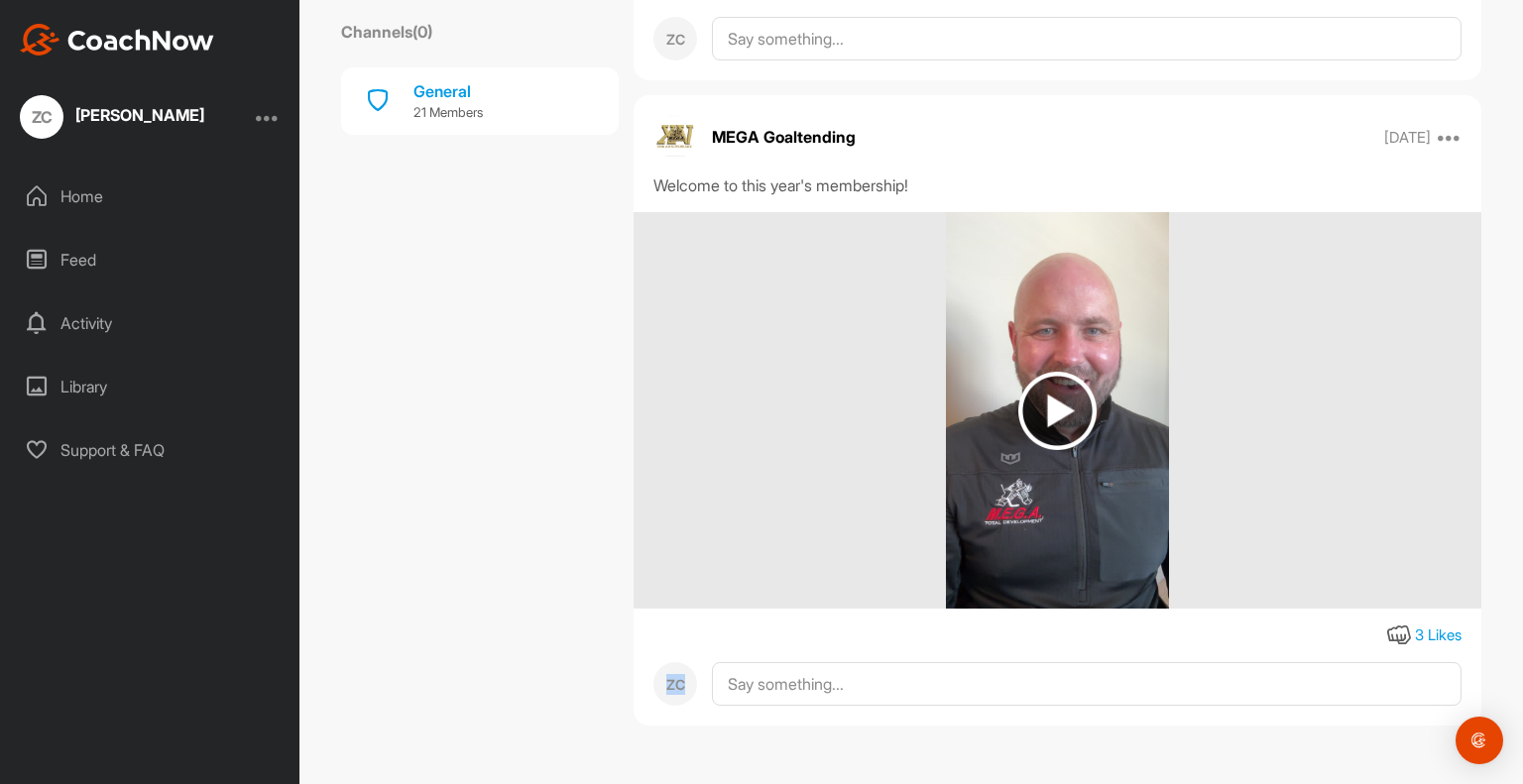 drag, startPoint x: 1522, startPoint y: 722, endPoint x: 1515, endPoint y: 642, distance: 80.305666 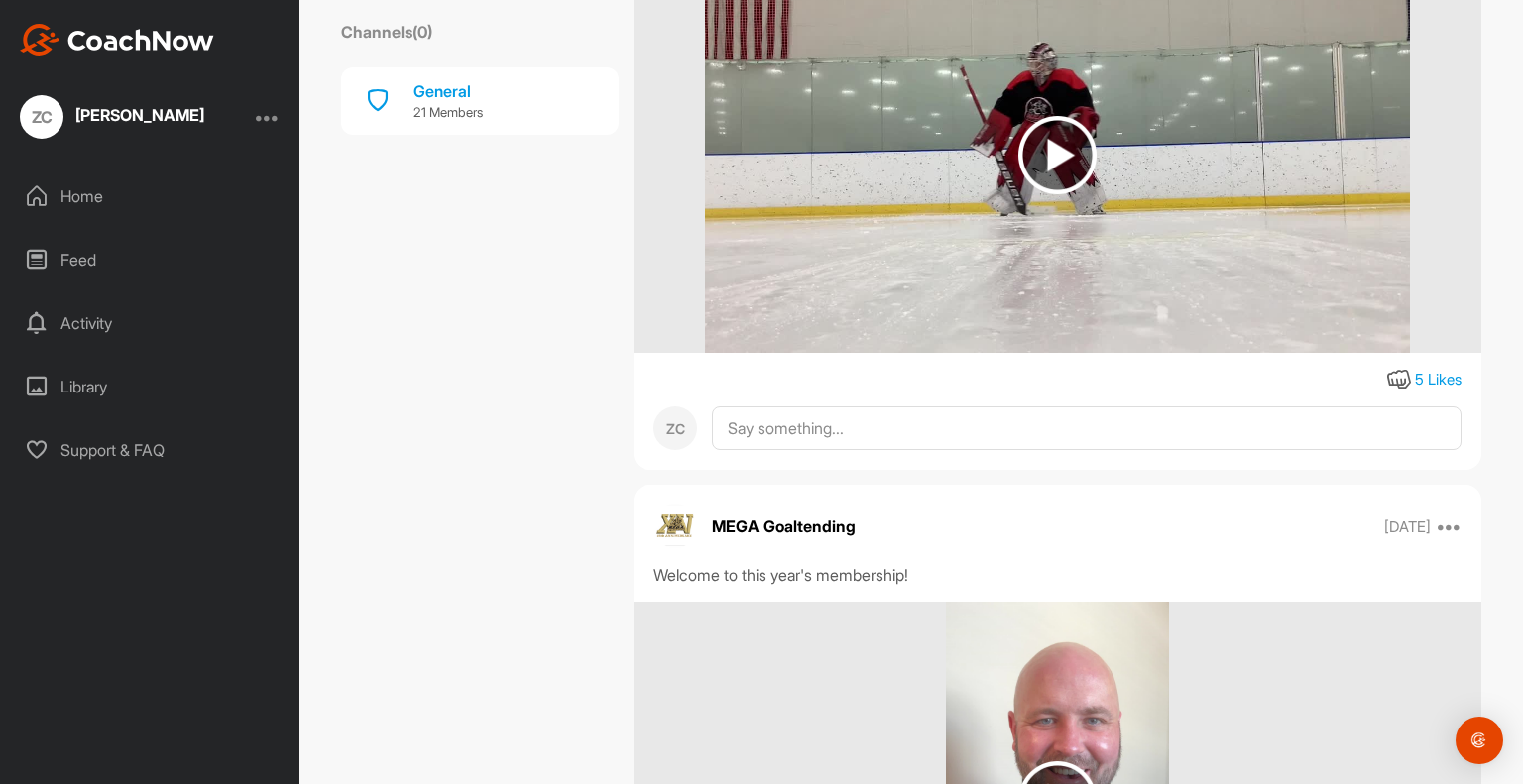 scroll, scrollTop: 5821, scrollLeft: 0, axis: vertical 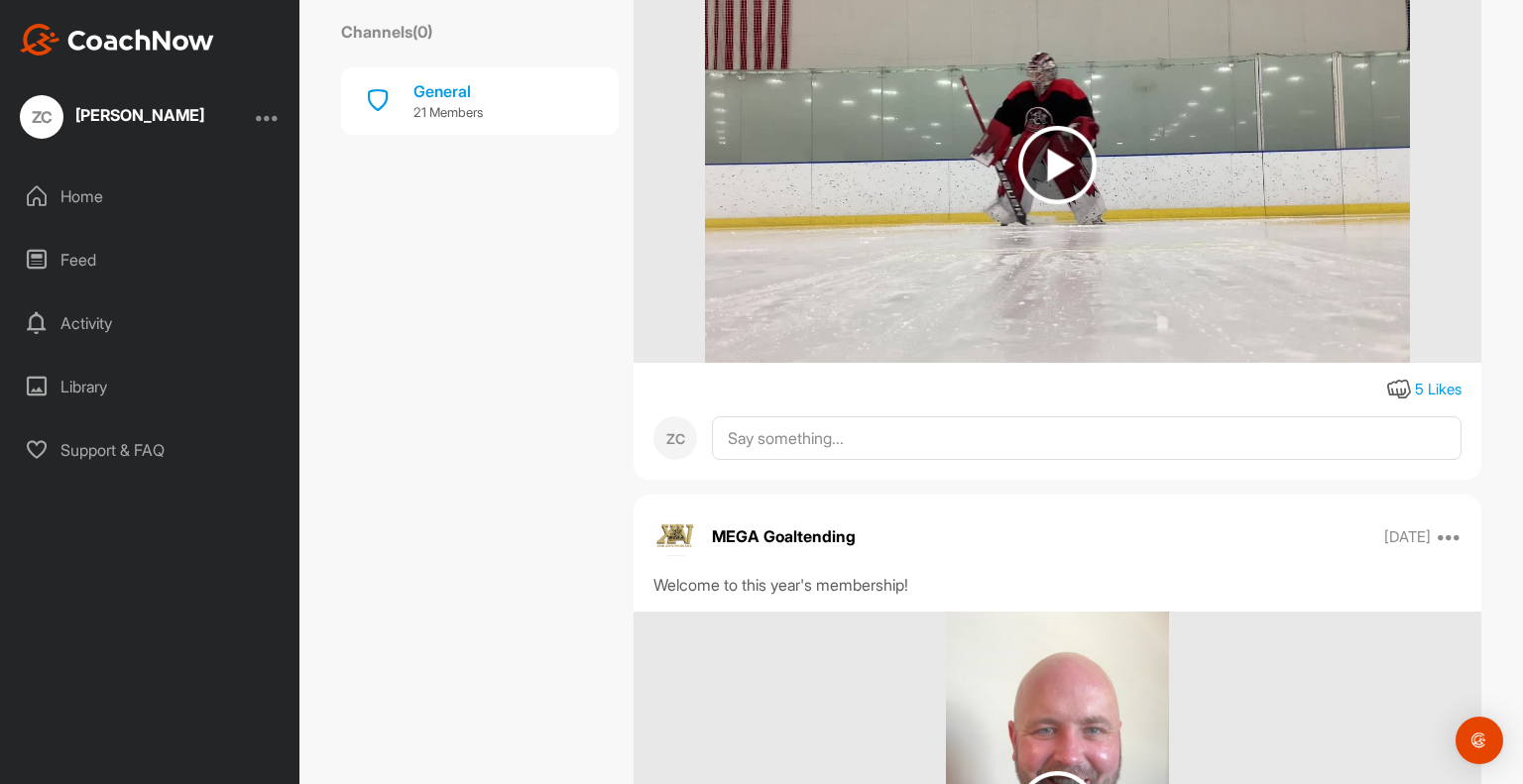 drag, startPoint x: 1522, startPoint y: 688, endPoint x: 1522, endPoint y: 657, distance: 31 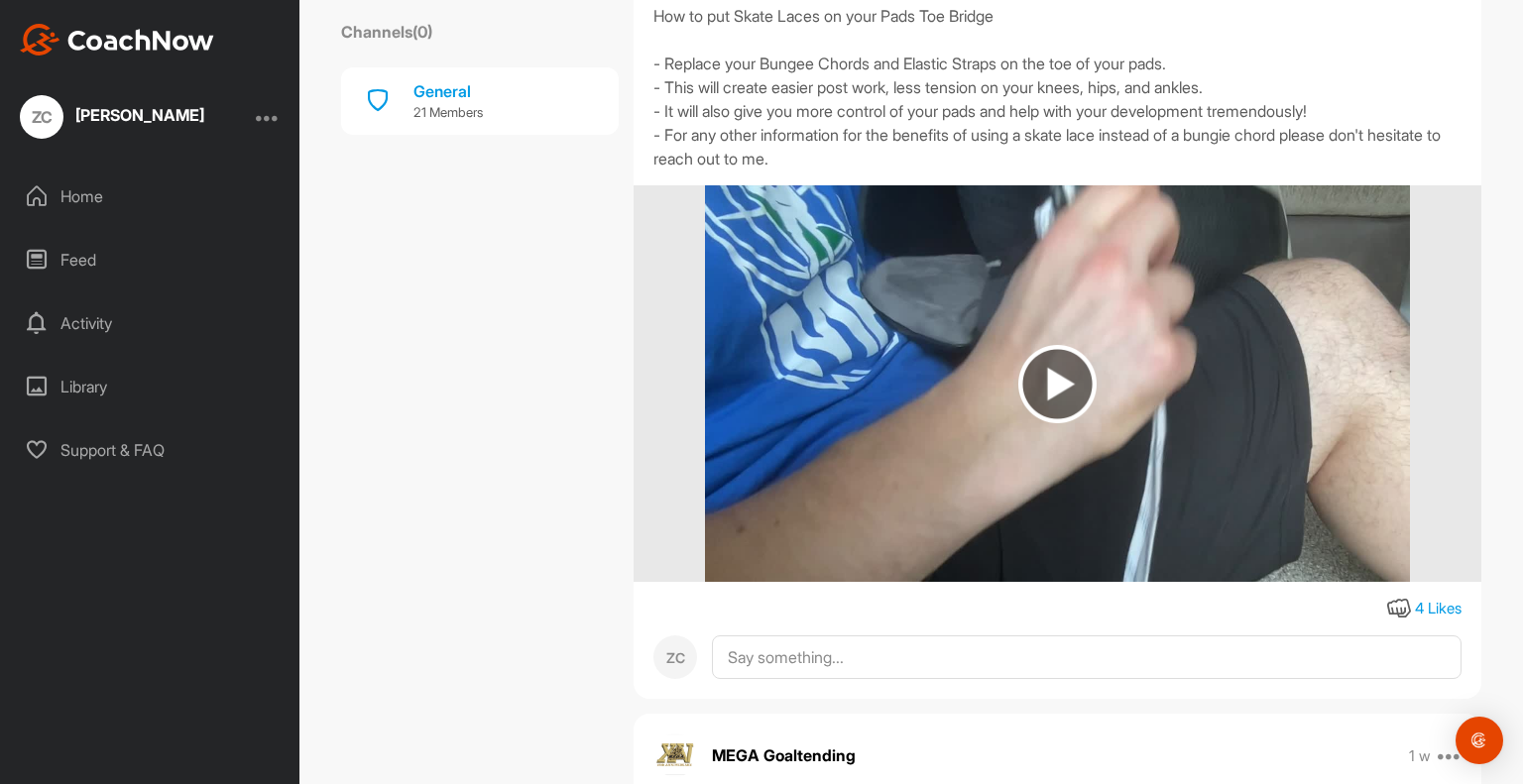 scroll, scrollTop: 885, scrollLeft: 0, axis: vertical 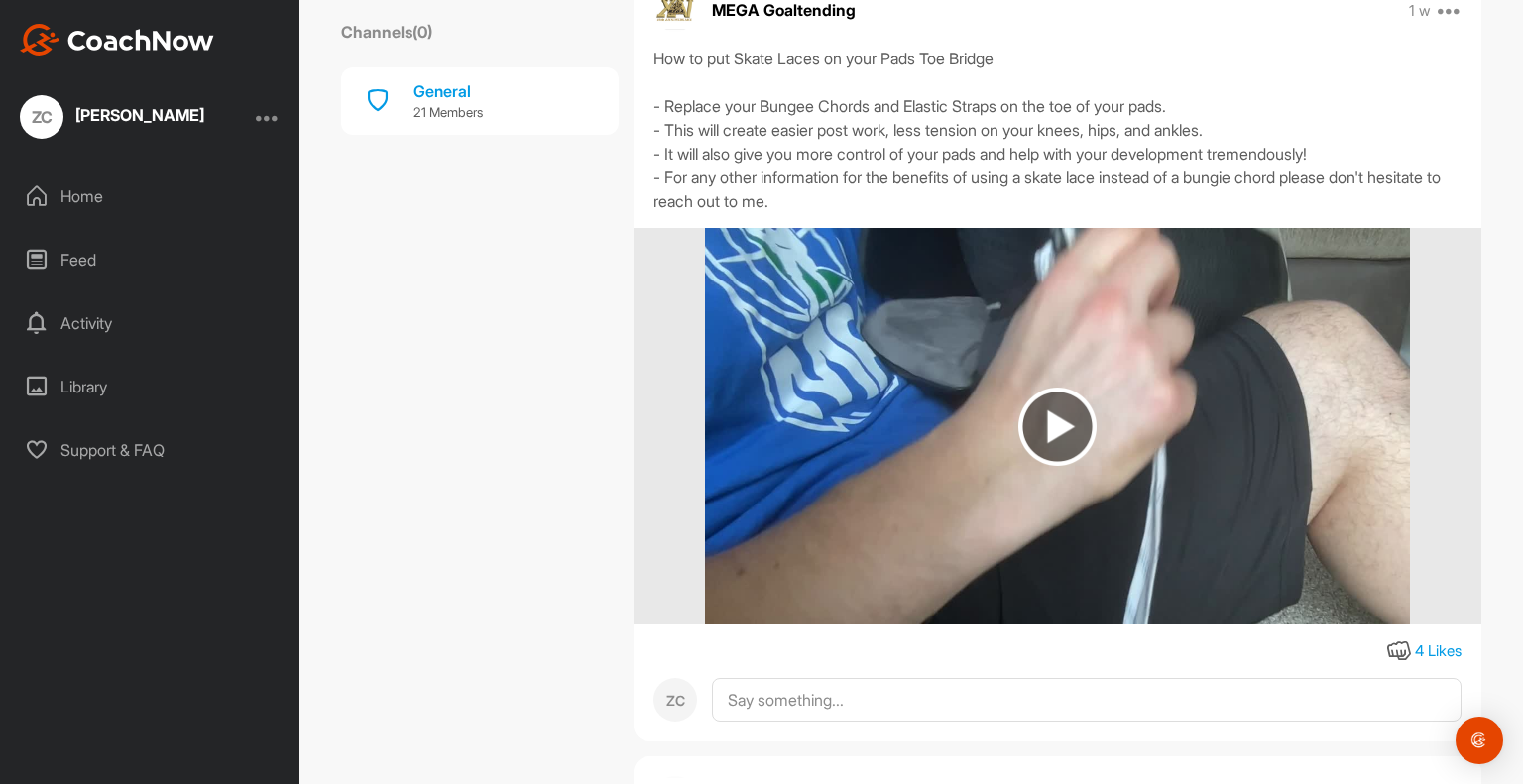 click at bounding box center (1057, 426) 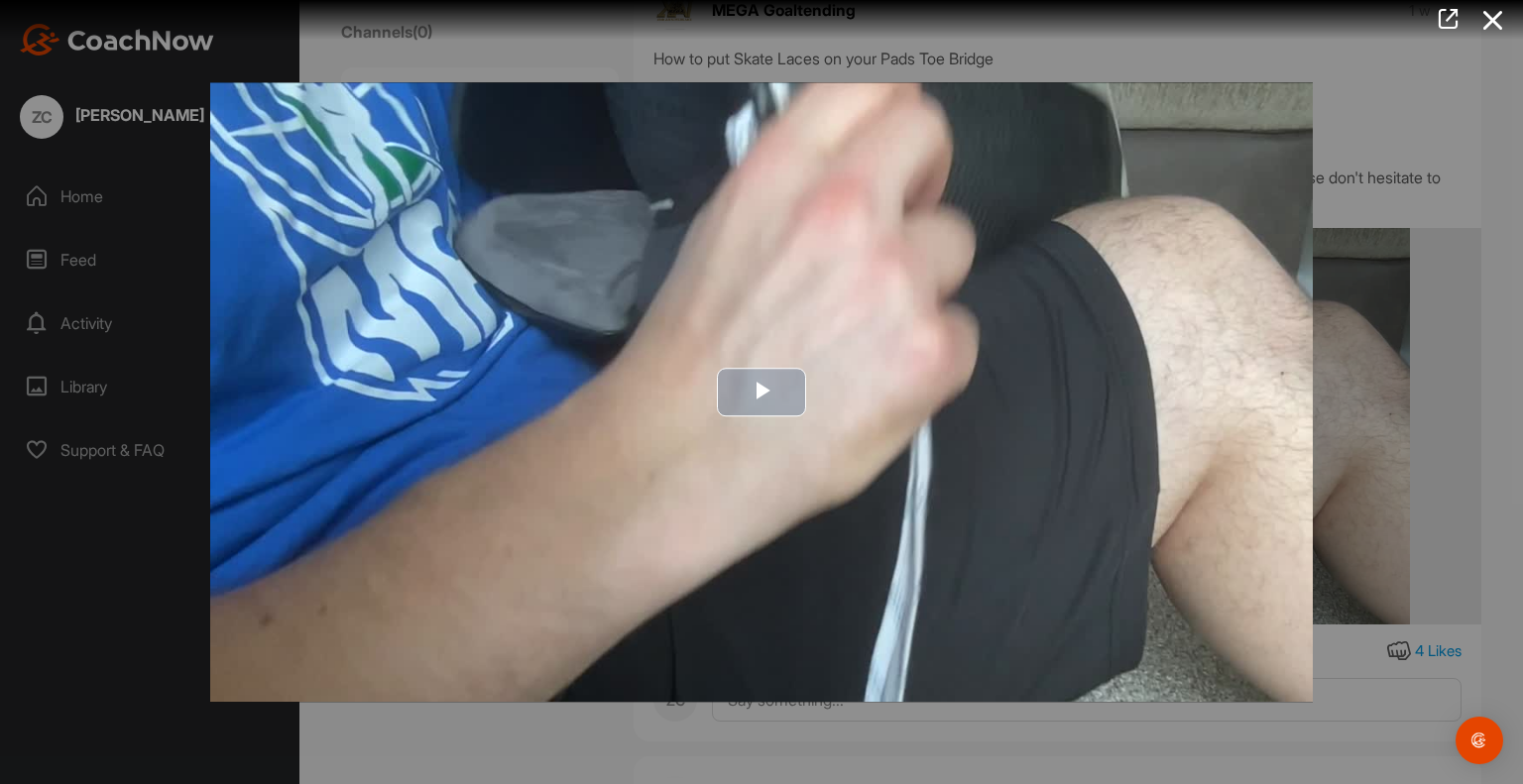 click at bounding box center (762, 392) 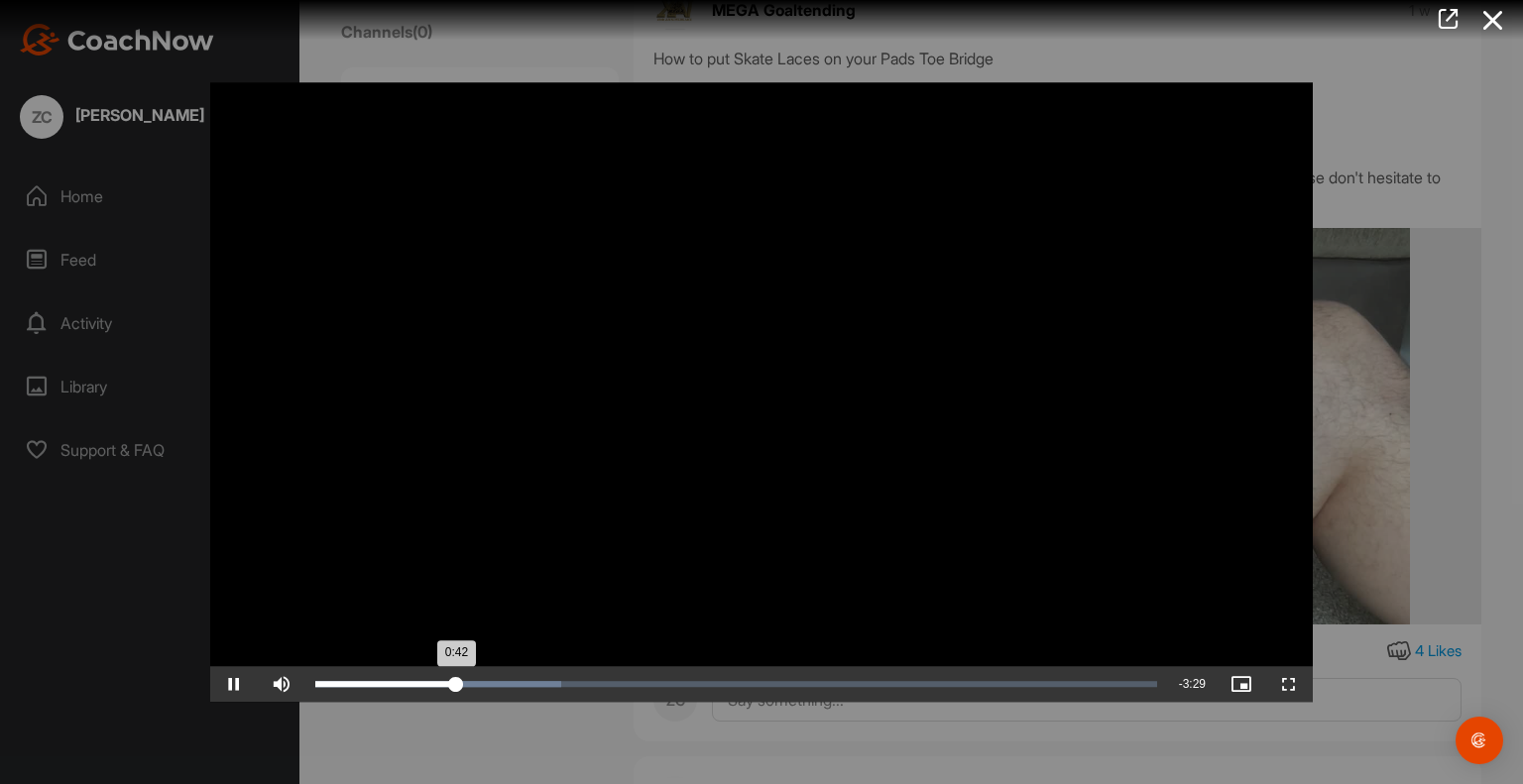 click on "0:42" at bounding box center [386, 684] 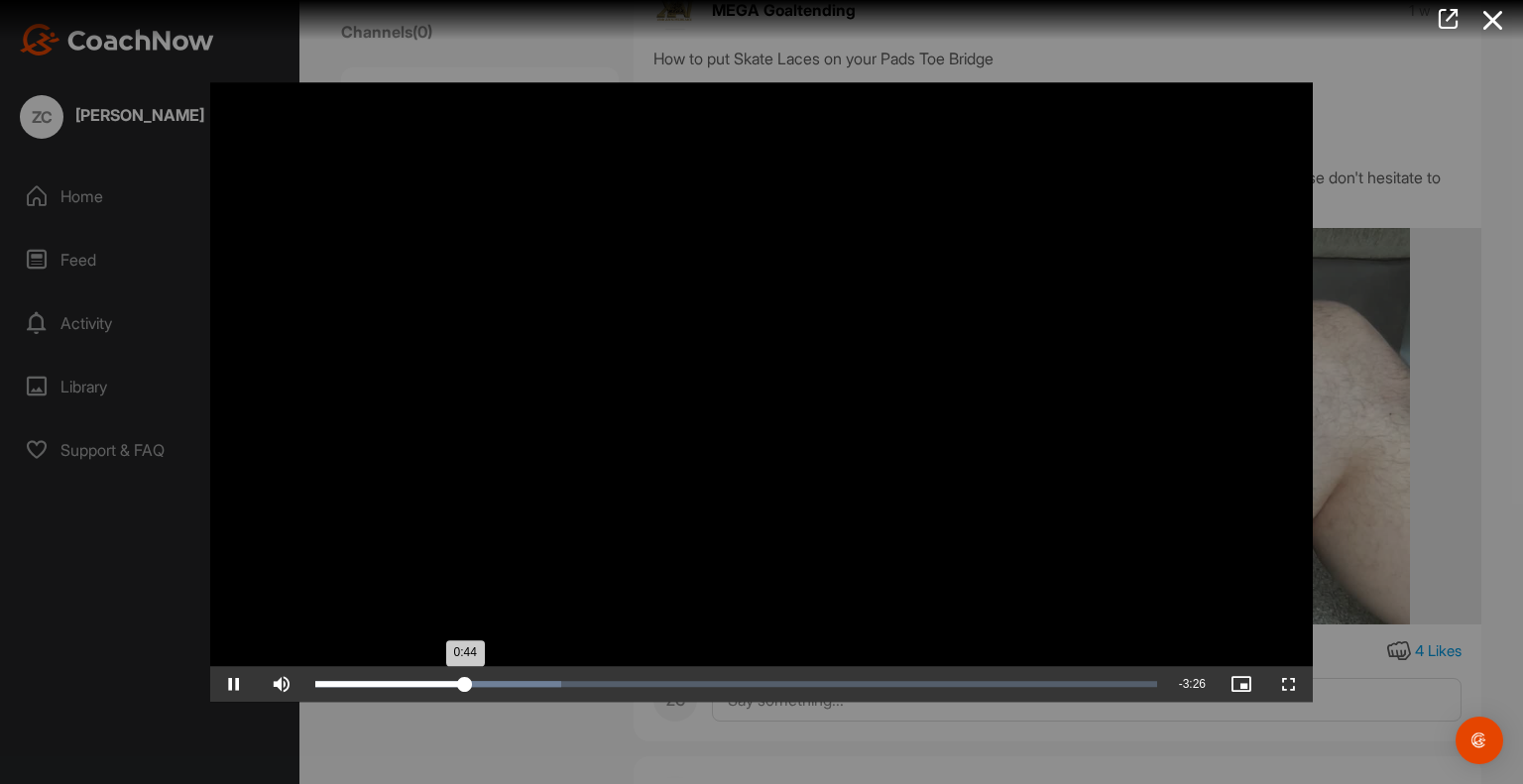 click on "Loaded :  29.19% 0:50 0:44" at bounding box center (736, 684) 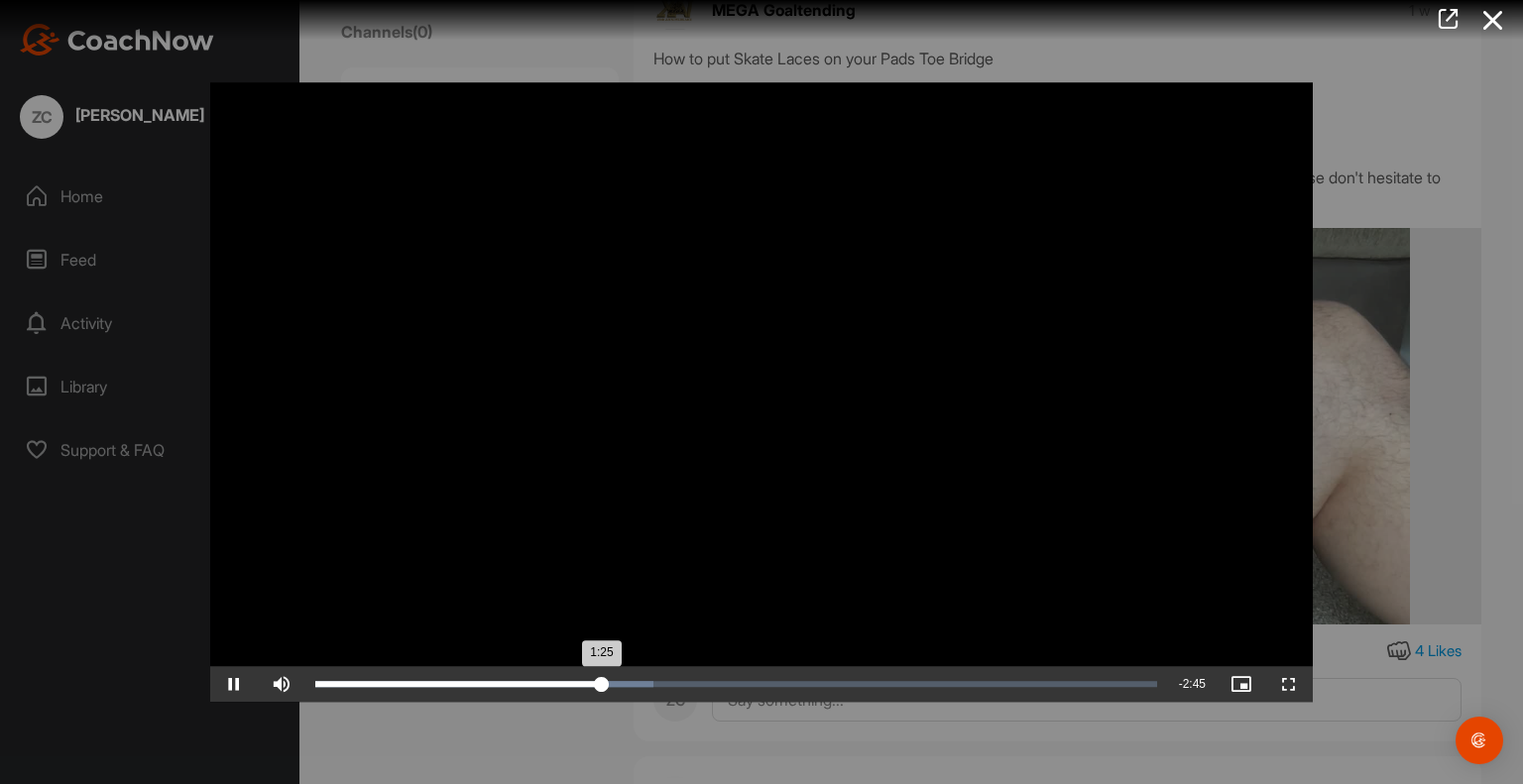 click on "Loaded :  40.15% 1:36 1:25" at bounding box center (736, 684) 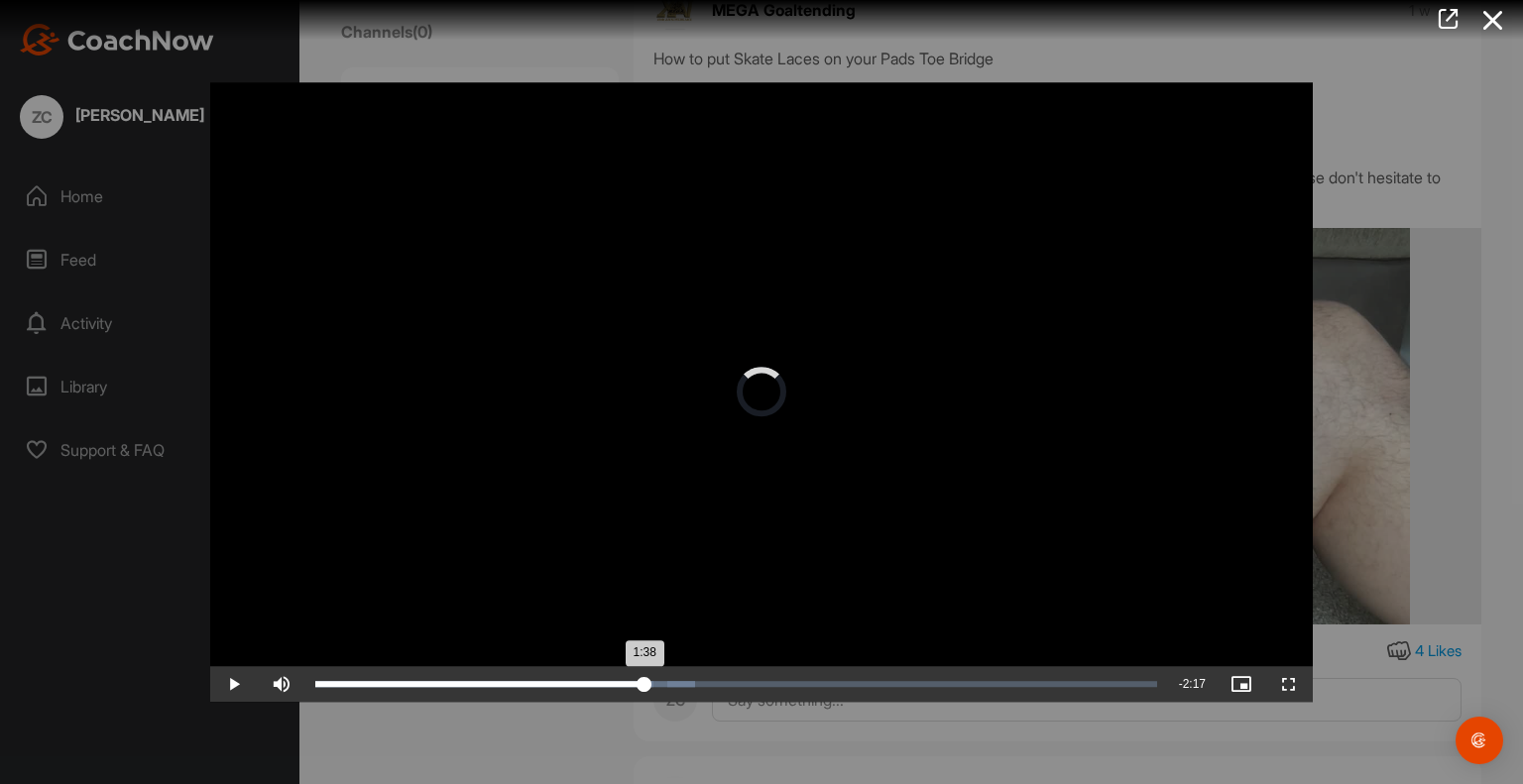 click on "Loaded :  45.13% 1:53 1:38" at bounding box center (736, 684) 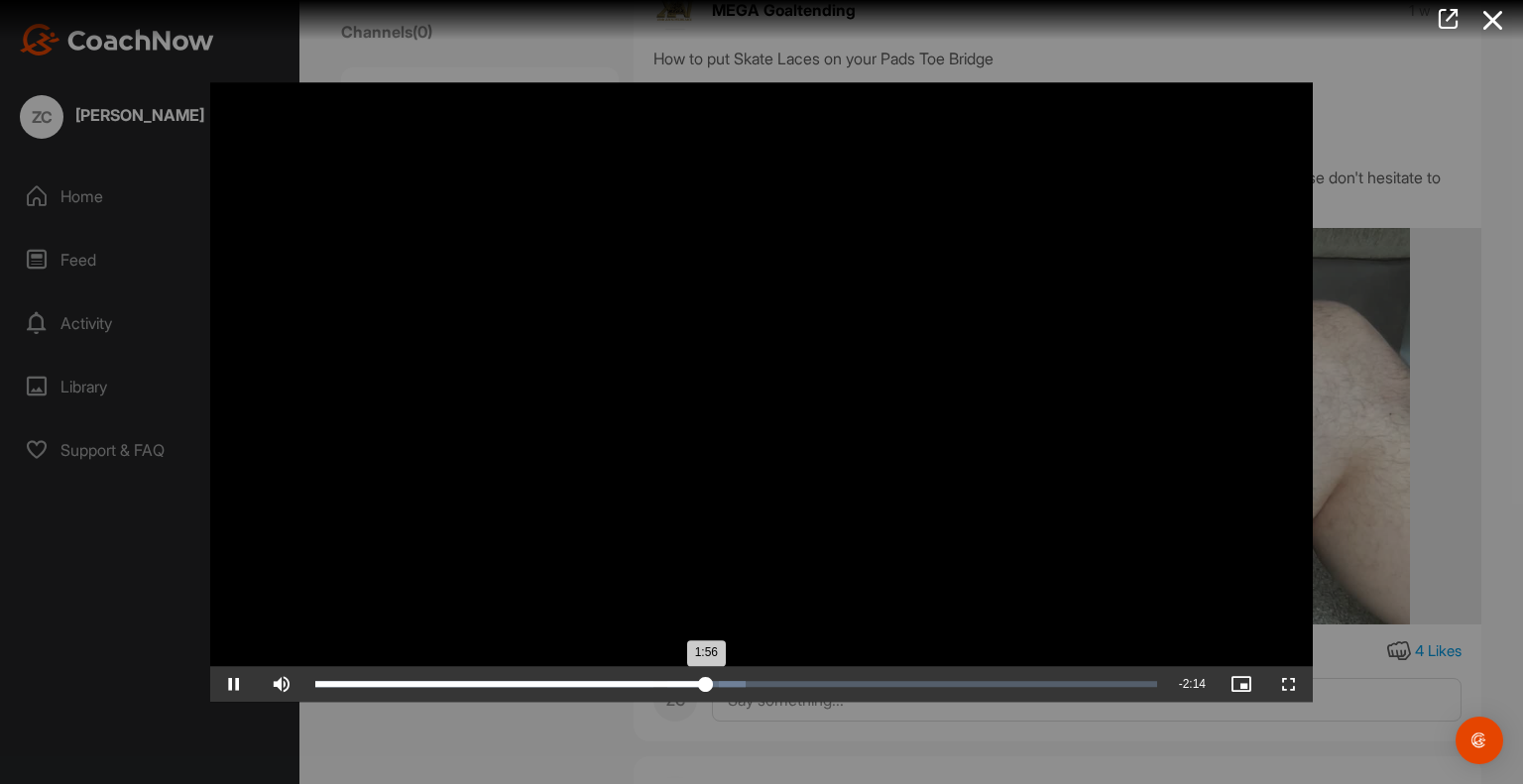 click at bounding box center (733, 684) 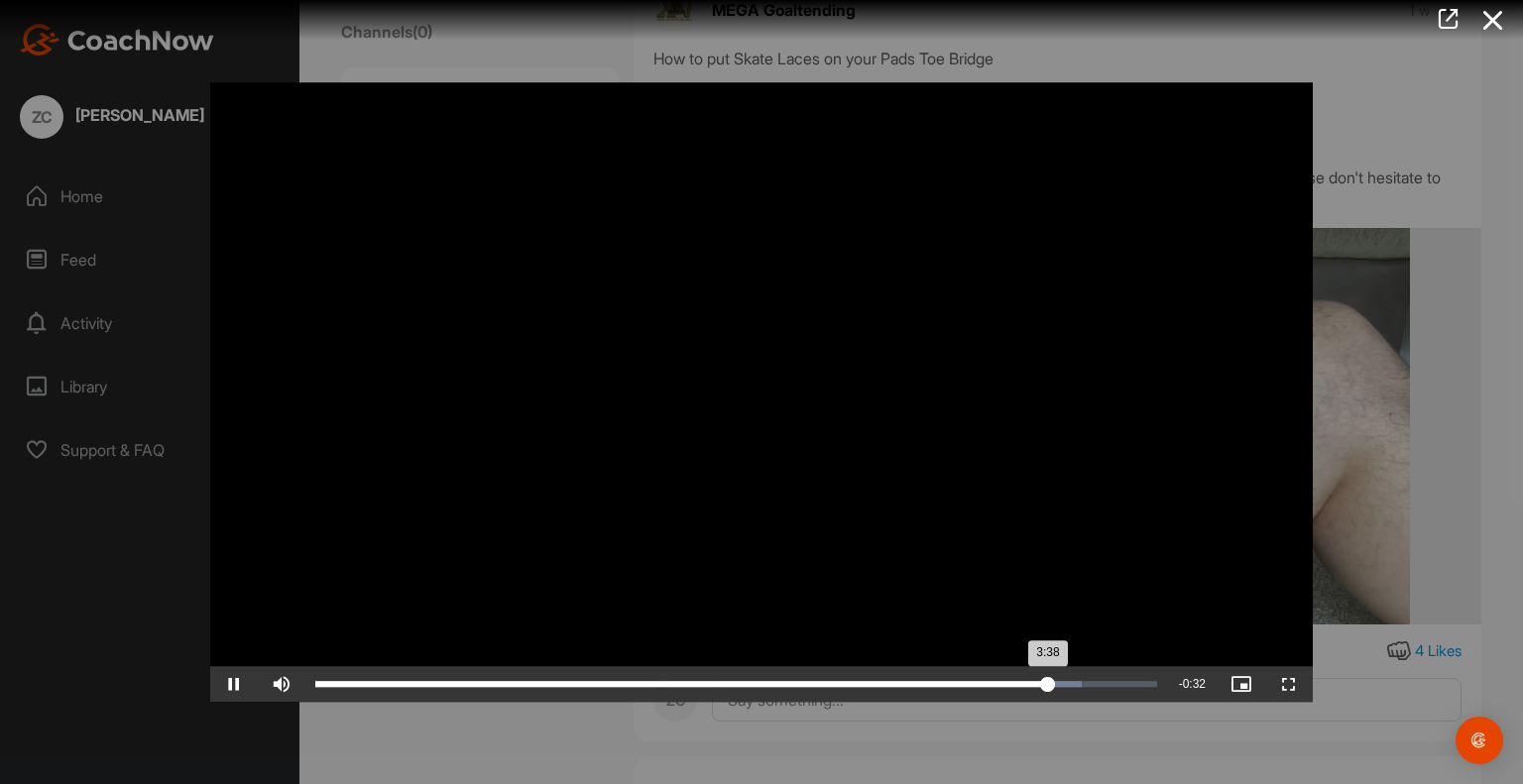click on "Loaded :  91.06% 3:43 3:38" at bounding box center [736, 684] 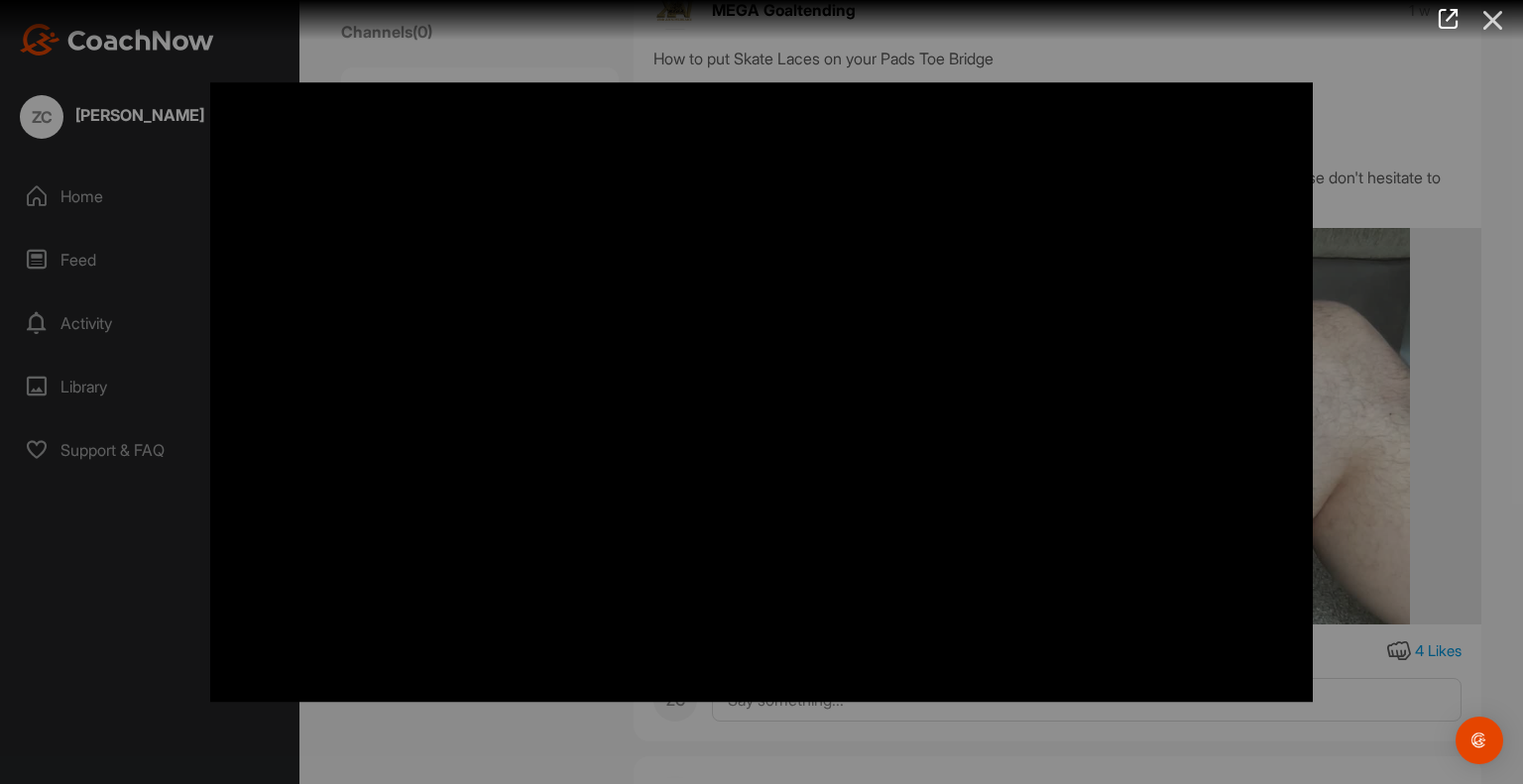 click at bounding box center (1493, 20) 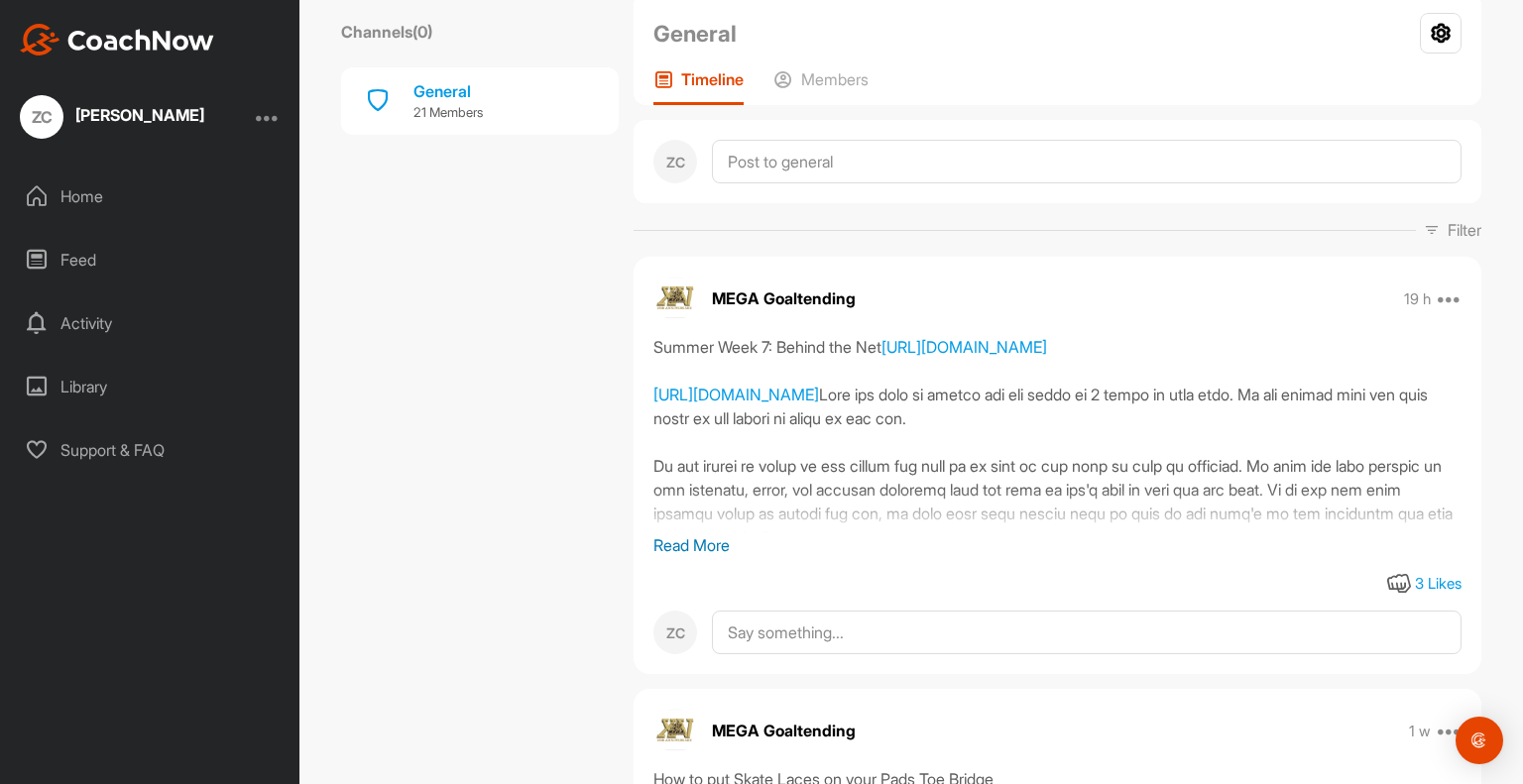 scroll, scrollTop: 123, scrollLeft: 0, axis: vertical 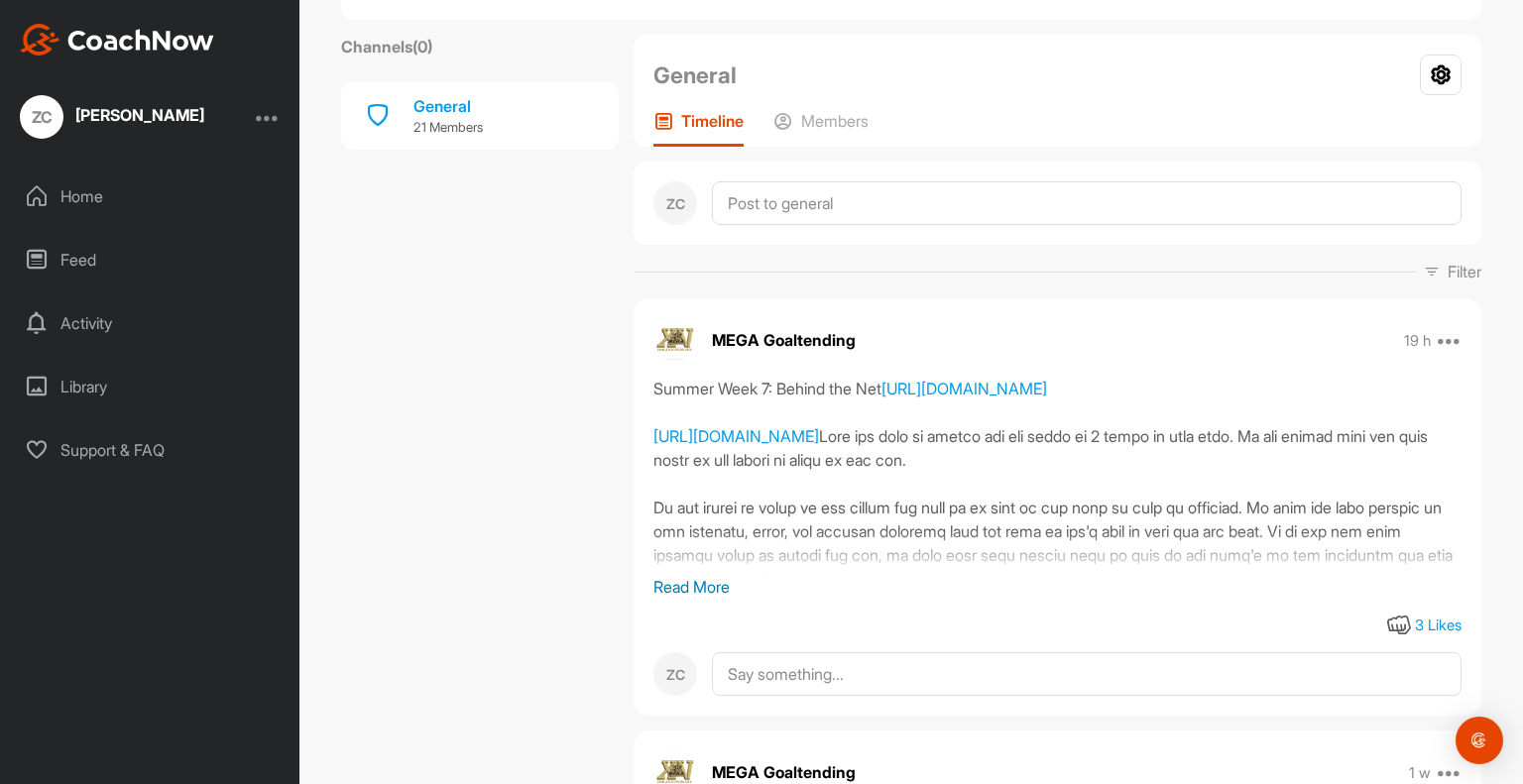 click on "Read More" at bounding box center [1057, 587] 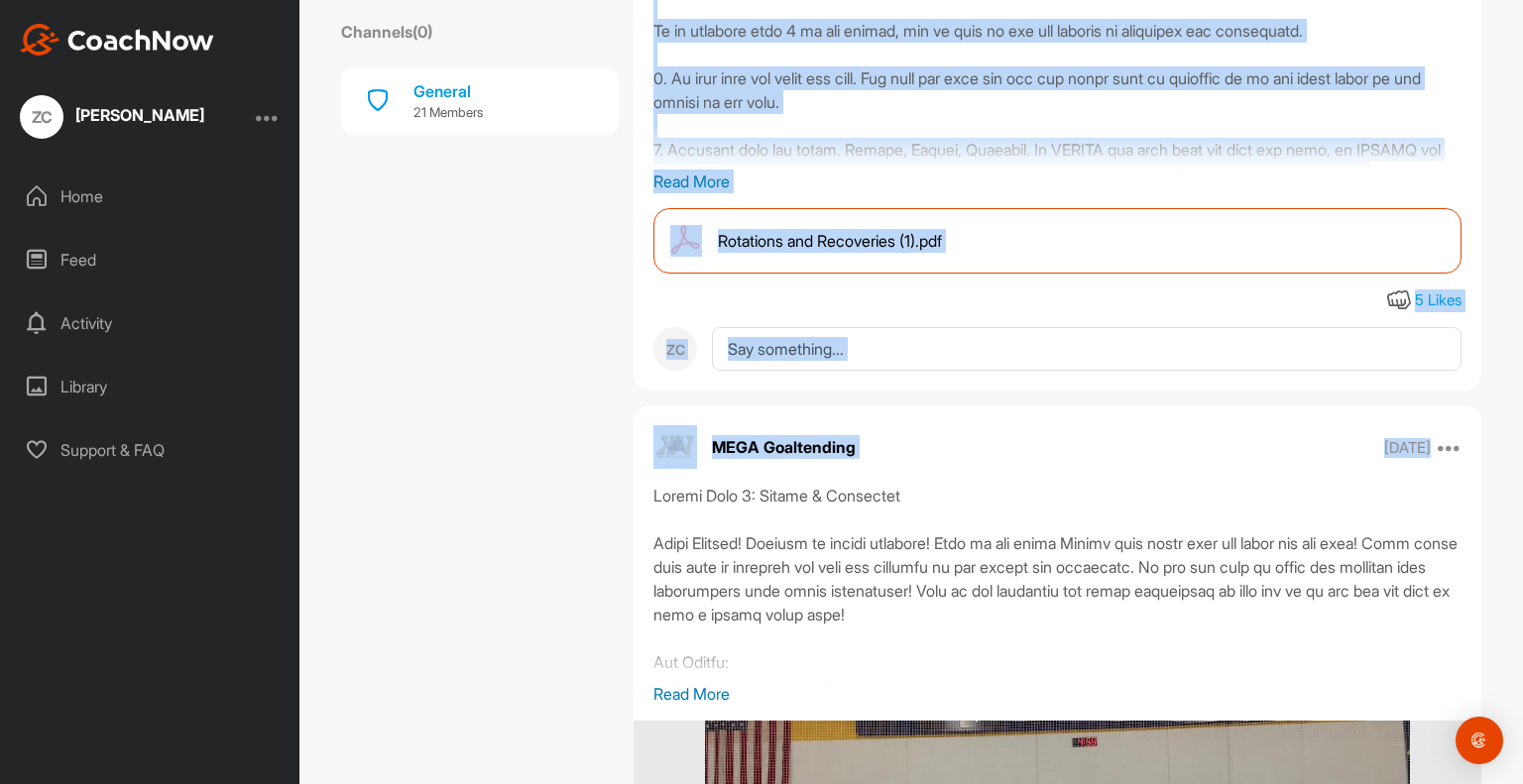 scroll, scrollTop: 5332, scrollLeft: 0, axis: vertical 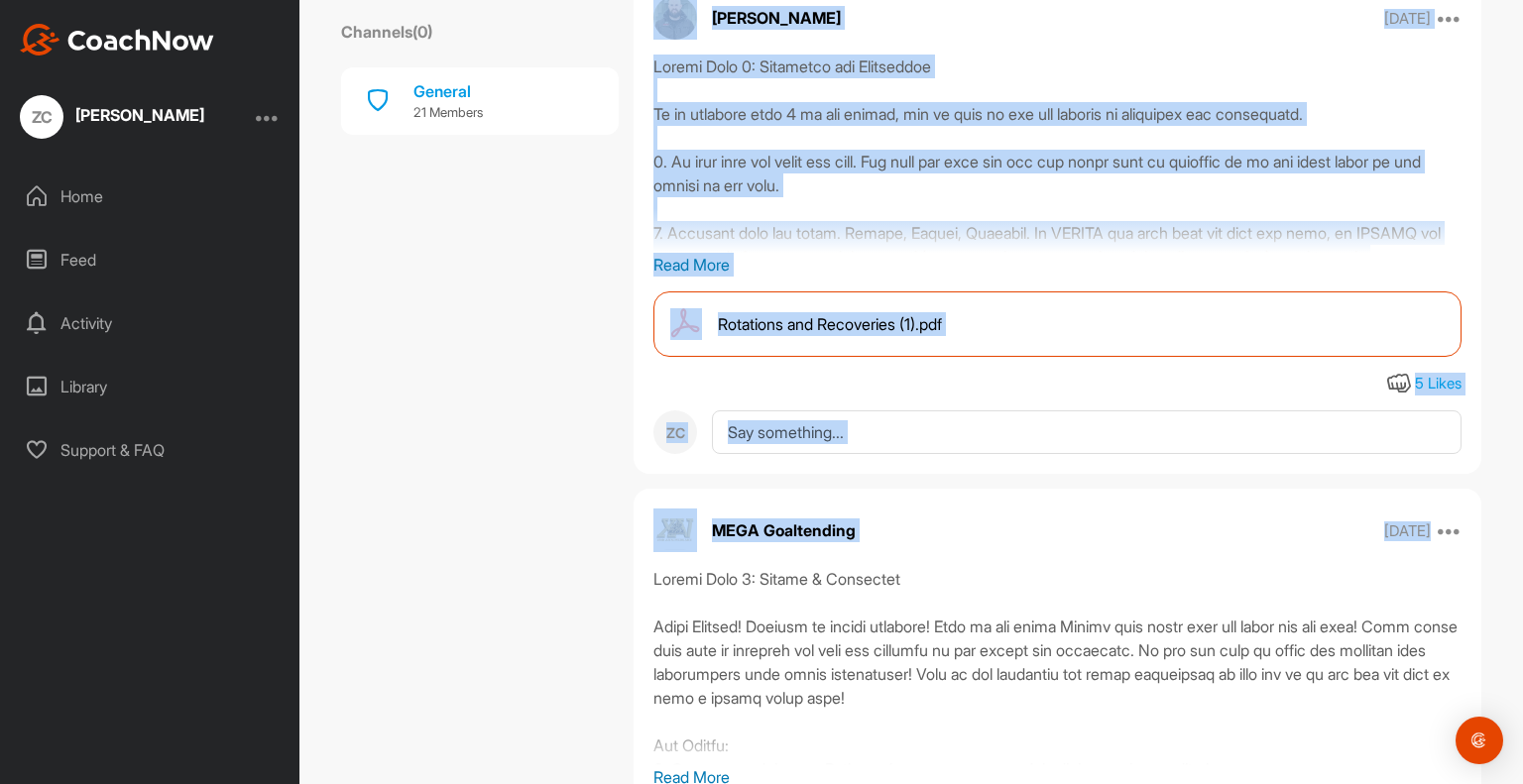 drag, startPoint x: 1522, startPoint y: 85, endPoint x: 1521, endPoint y: 634, distance: 549.0009 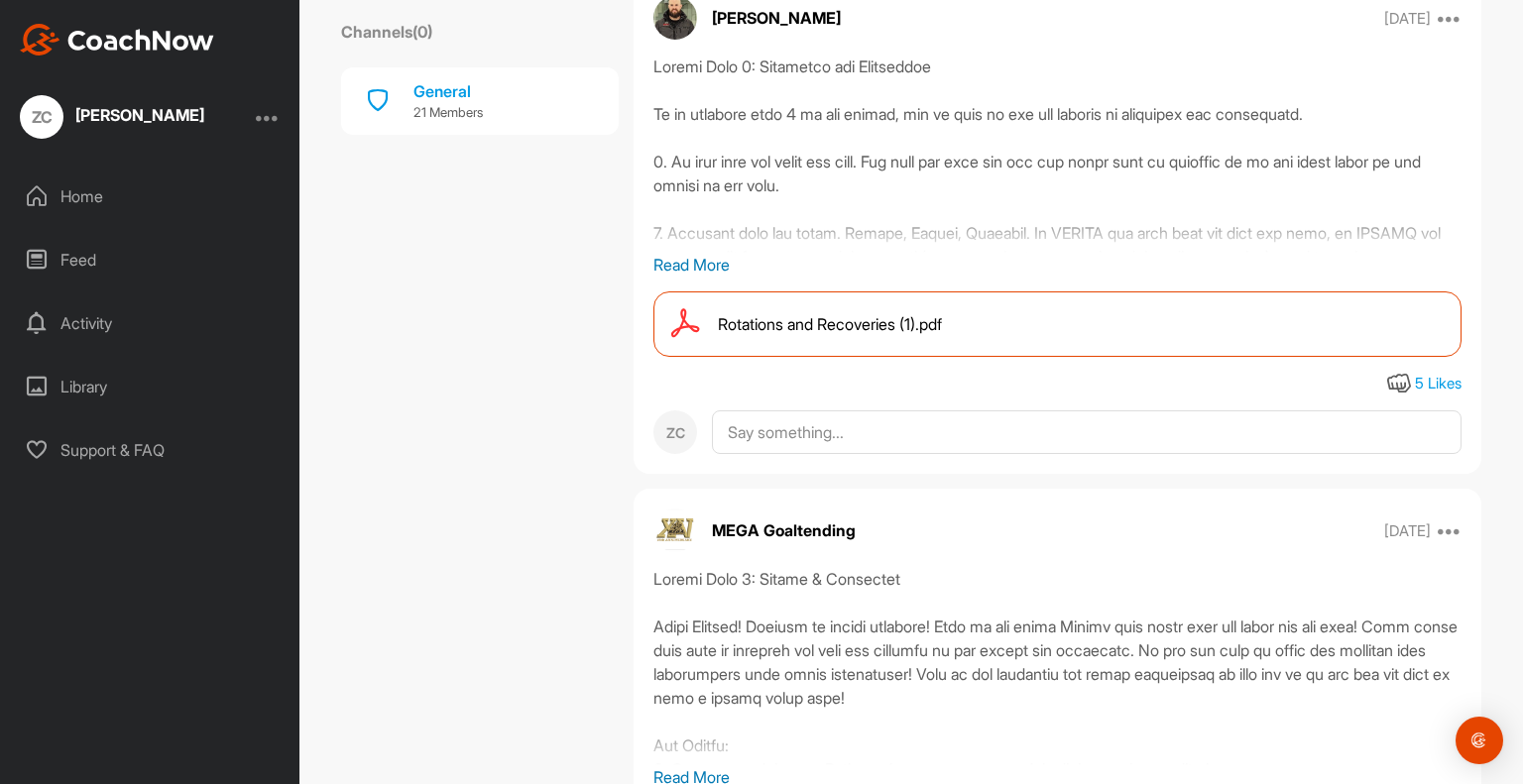 click on "Channels  ( 0 ) General 21 Members" at bounding box center [480, -1599] 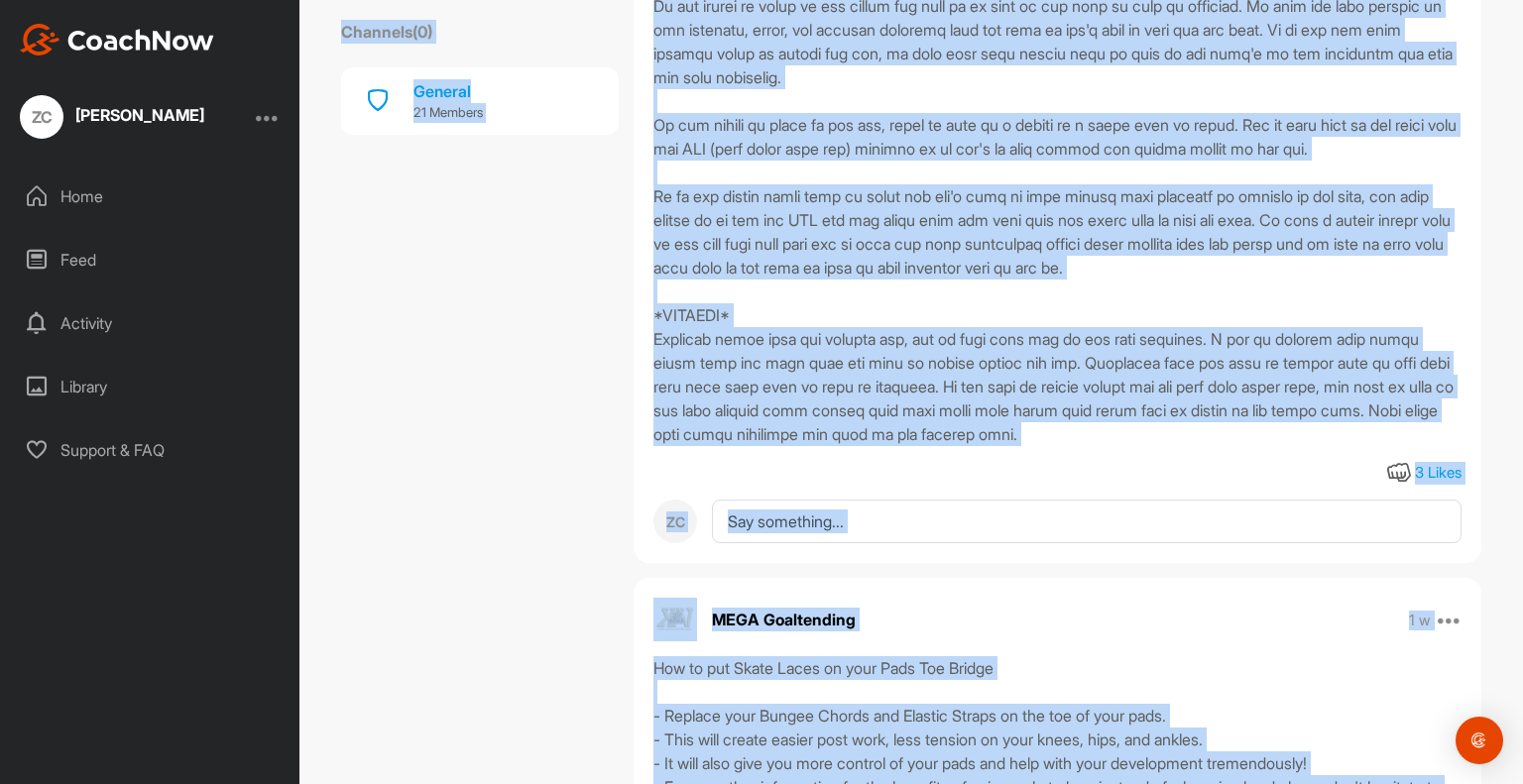 scroll, scrollTop: 0, scrollLeft: 0, axis: both 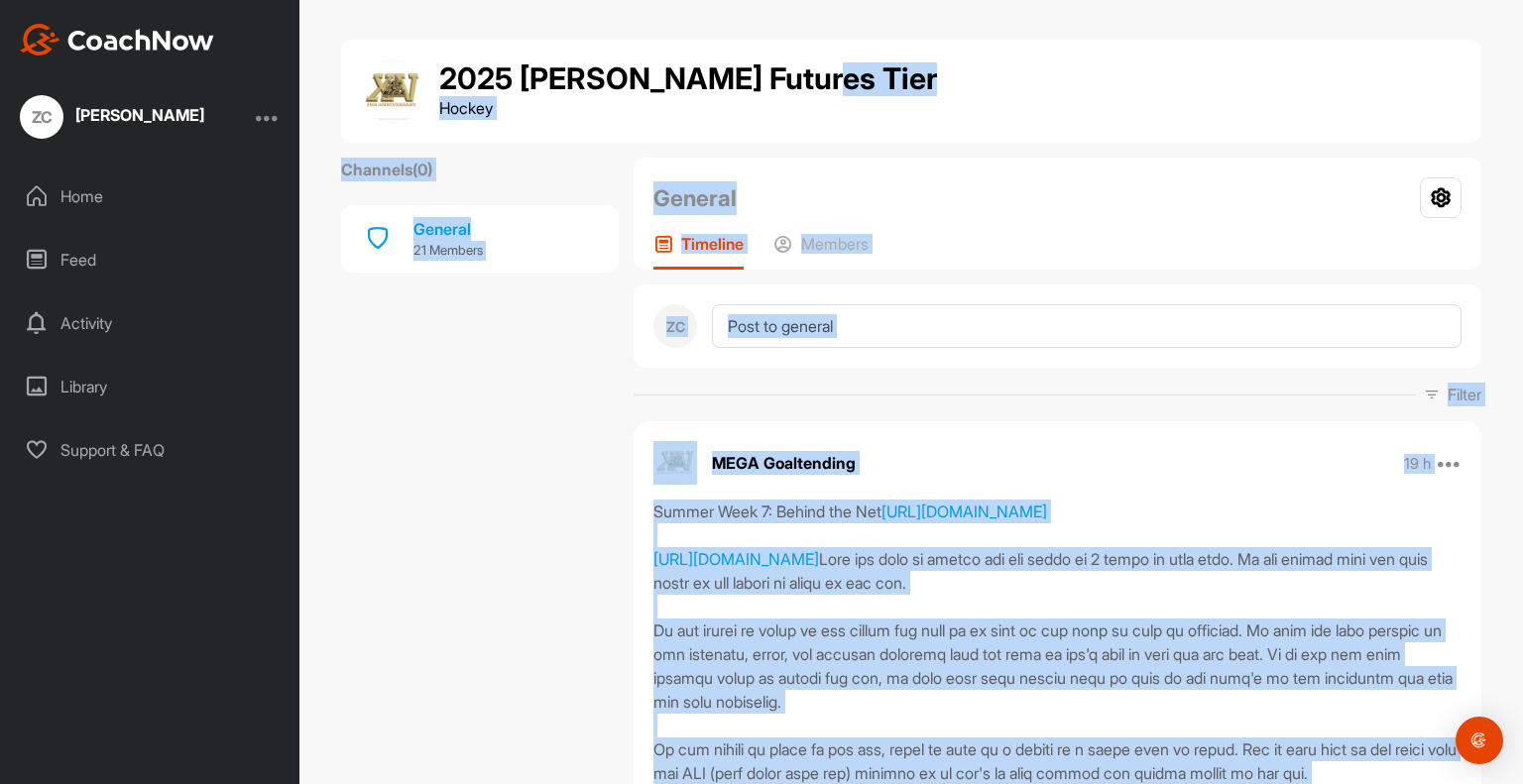 drag, startPoint x: 1522, startPoint y: 561, endPoint x: 1494, endPoint y: -10, distance: 571.6861 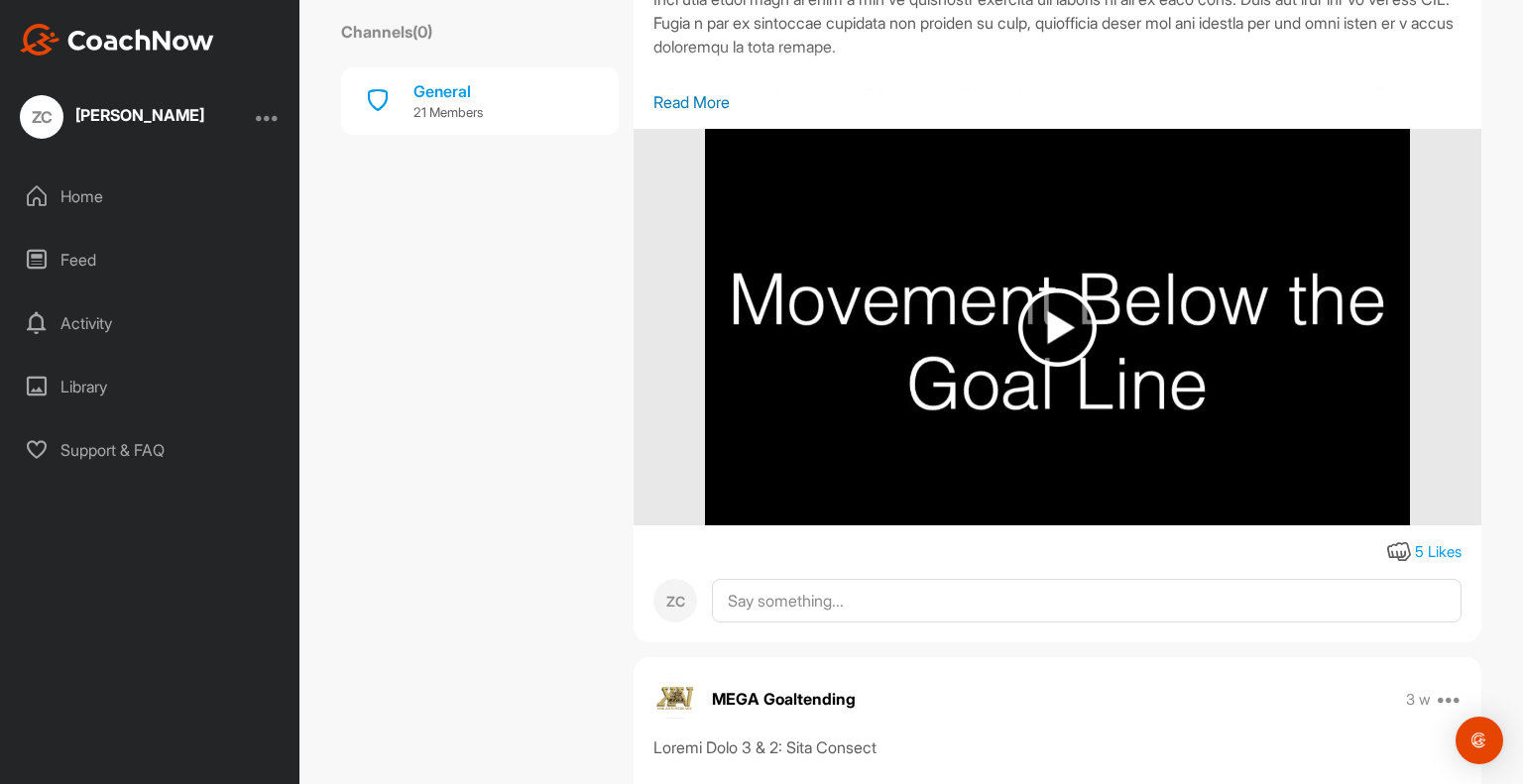 scroll, scrollTop: 2192, scrollLeft: 0, axis: vertical 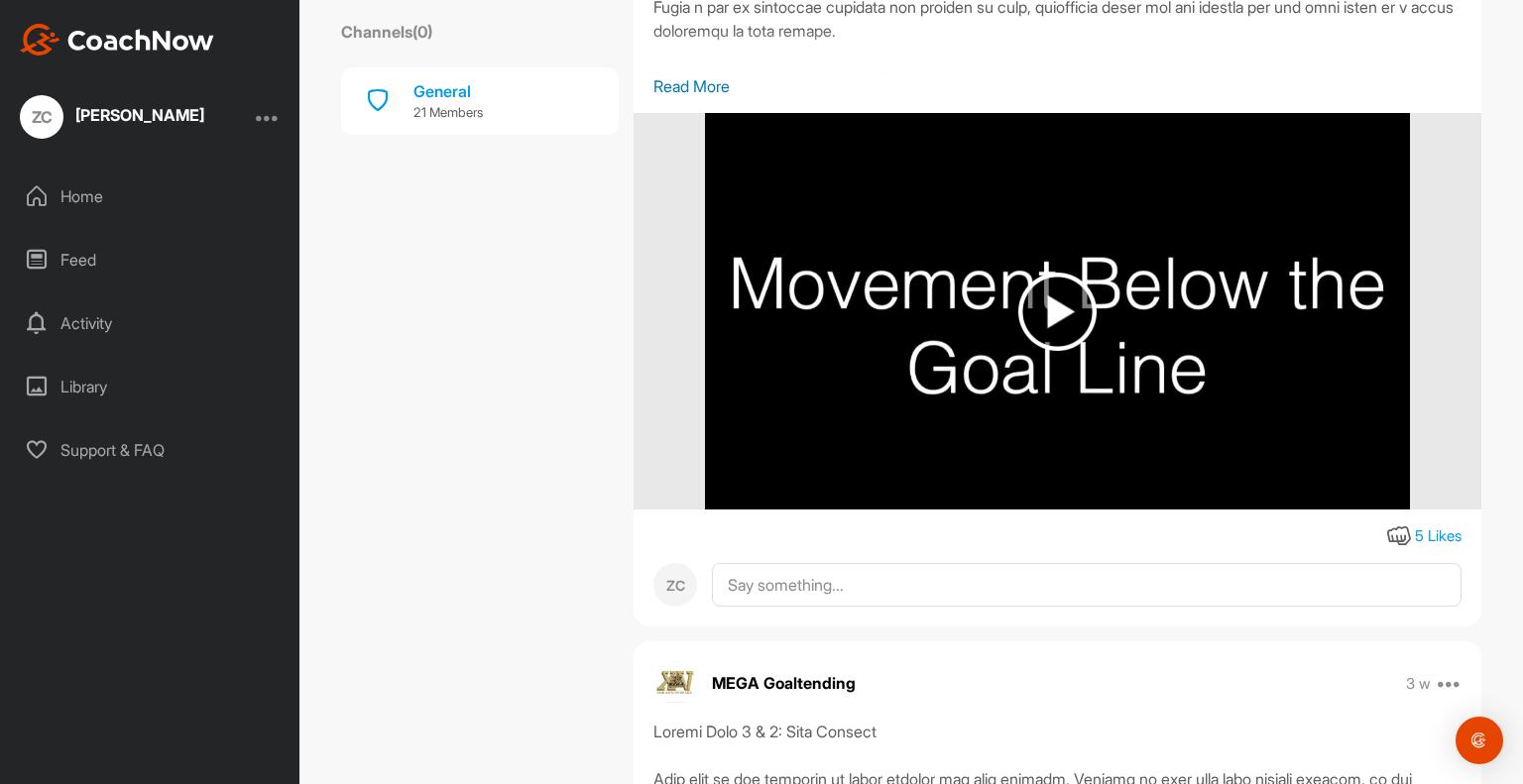drag, startPoint x: 1522, startPoint y: 59, endPoint x: 1517, endPoint y: 281, distance: 222.0563 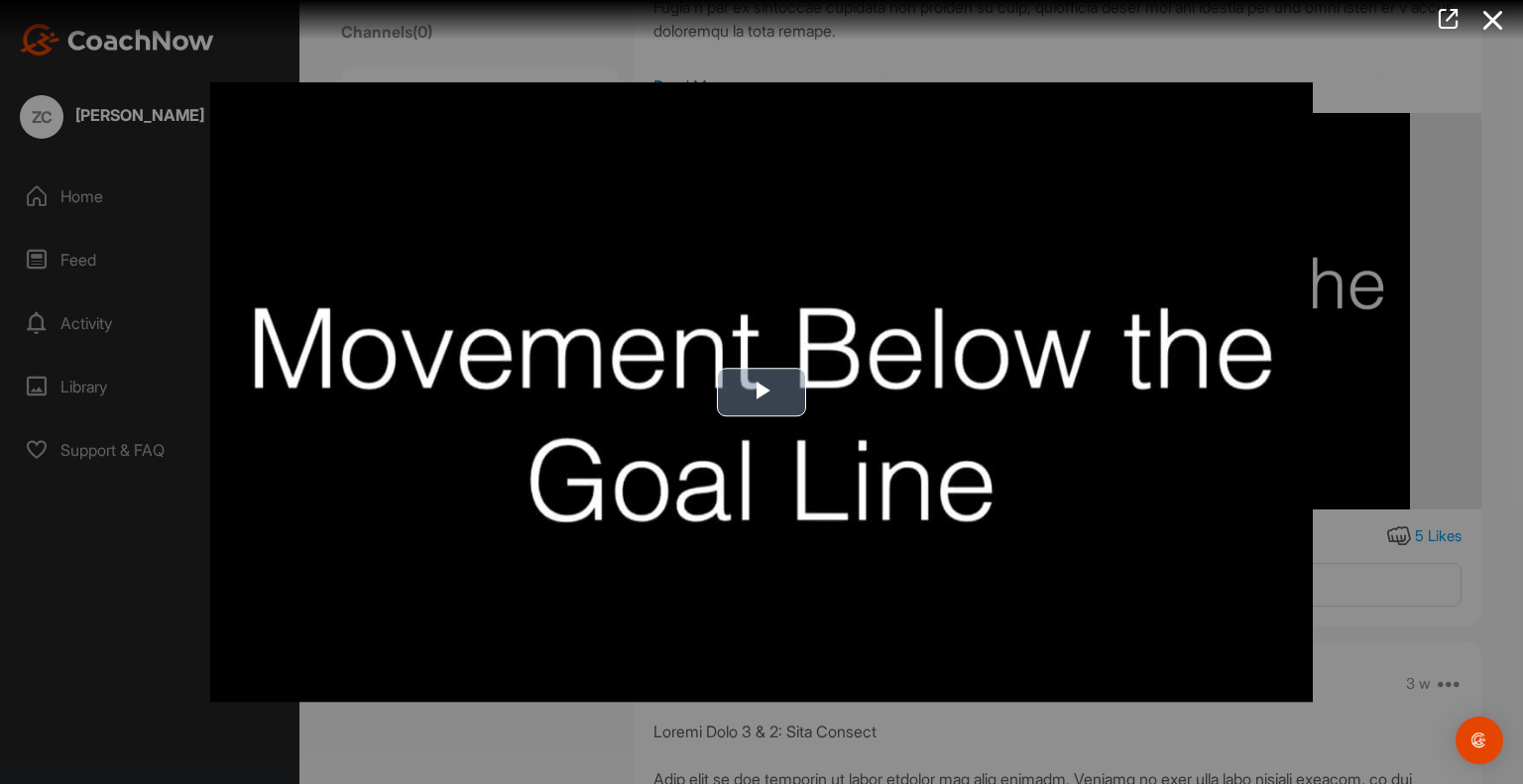 click at bounding box center [762, 392] 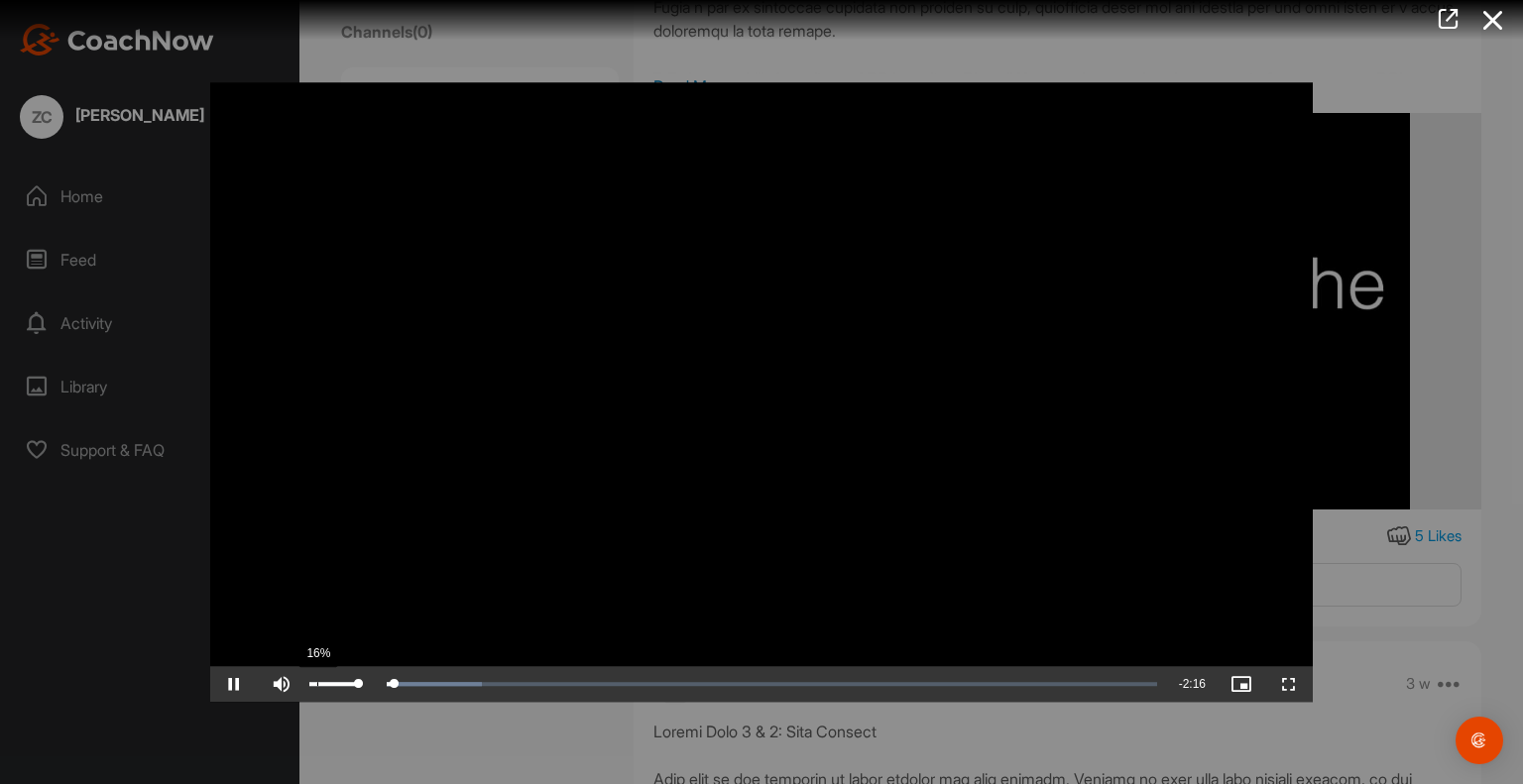 click on "16%" at bounding box center (334, 684) 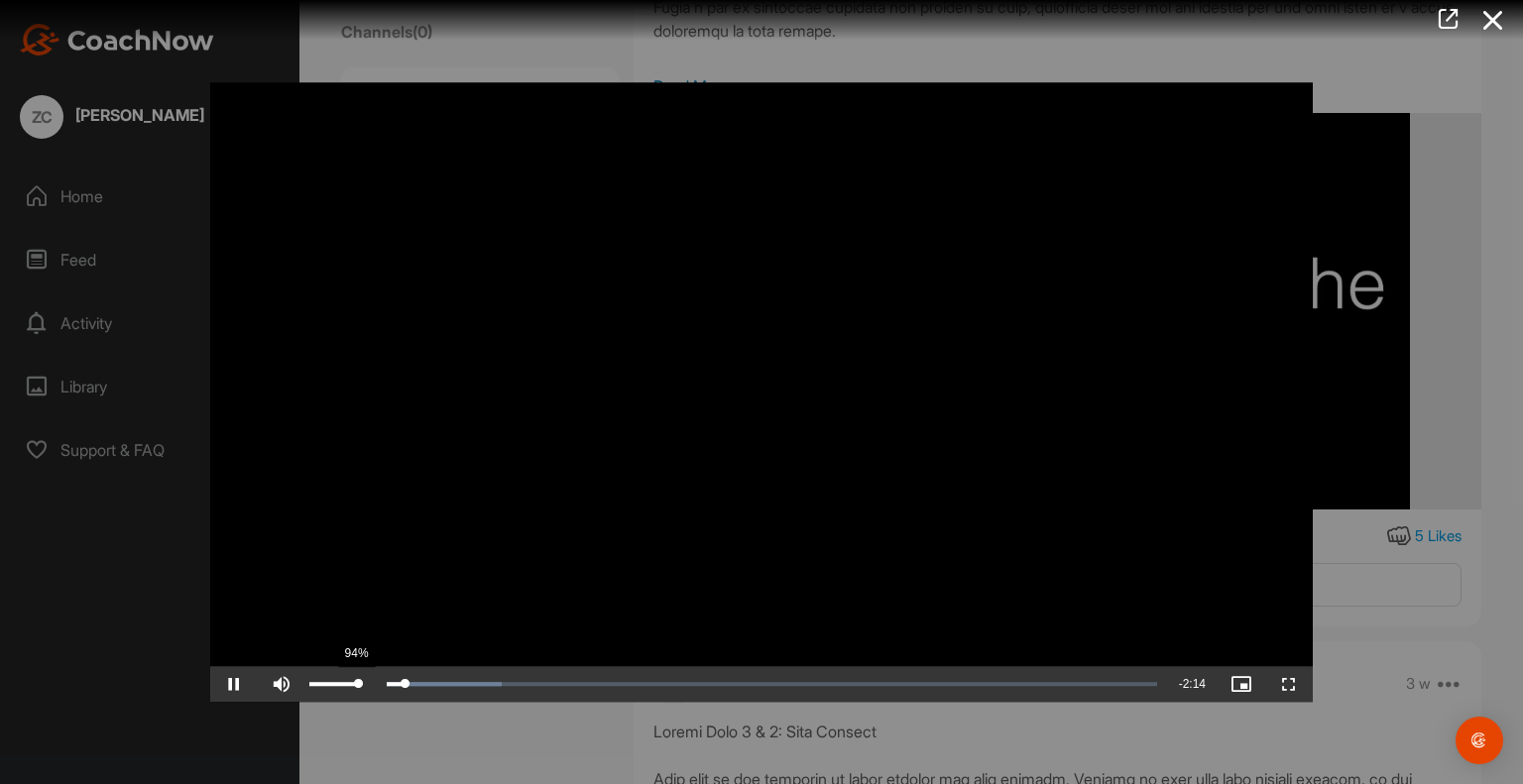 click at bounding box center (333, 684) 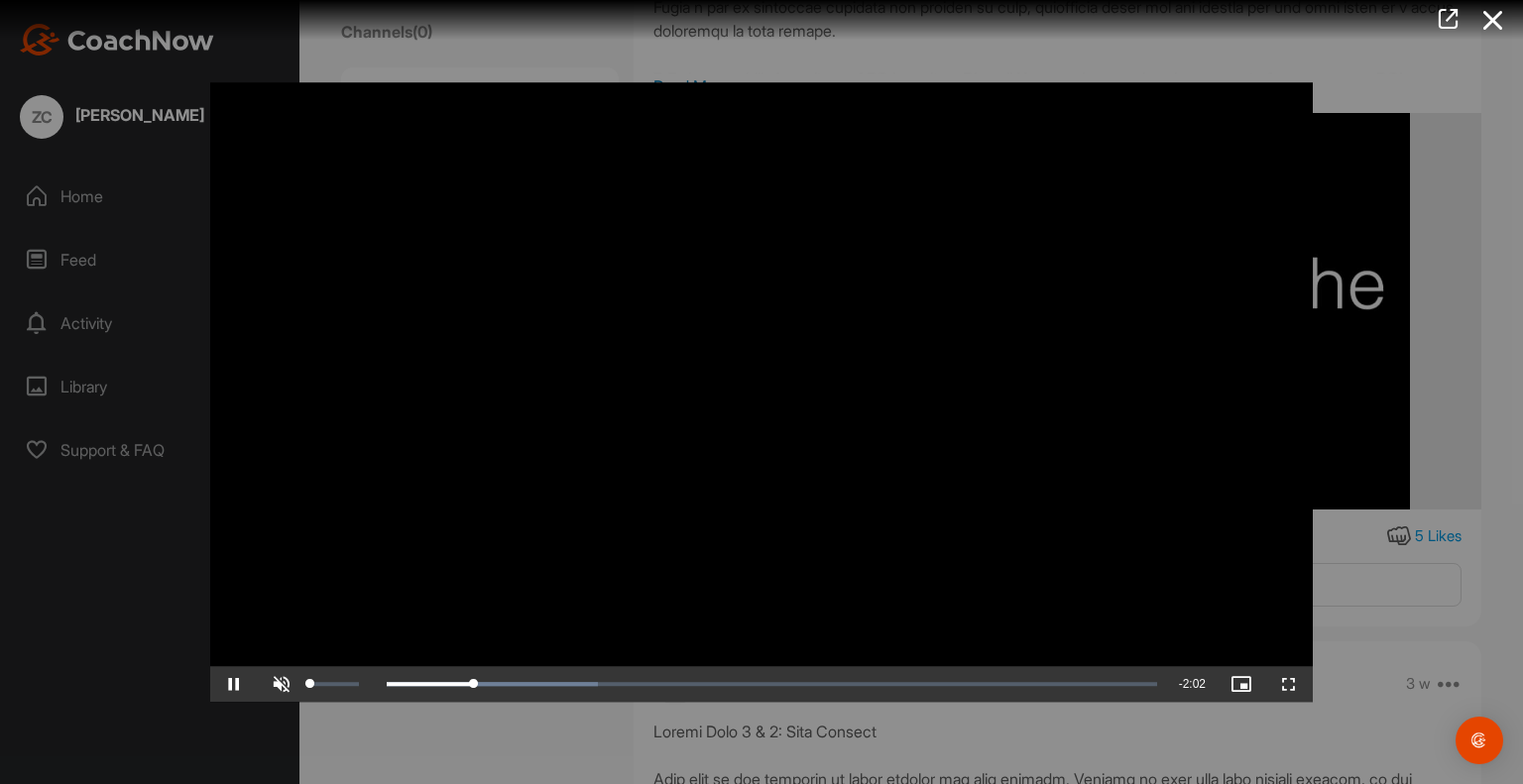 drag, startPoint x: 355, startPoint y: 687, endPoint x: 302, endPoint y: 684, distance: 53.08484 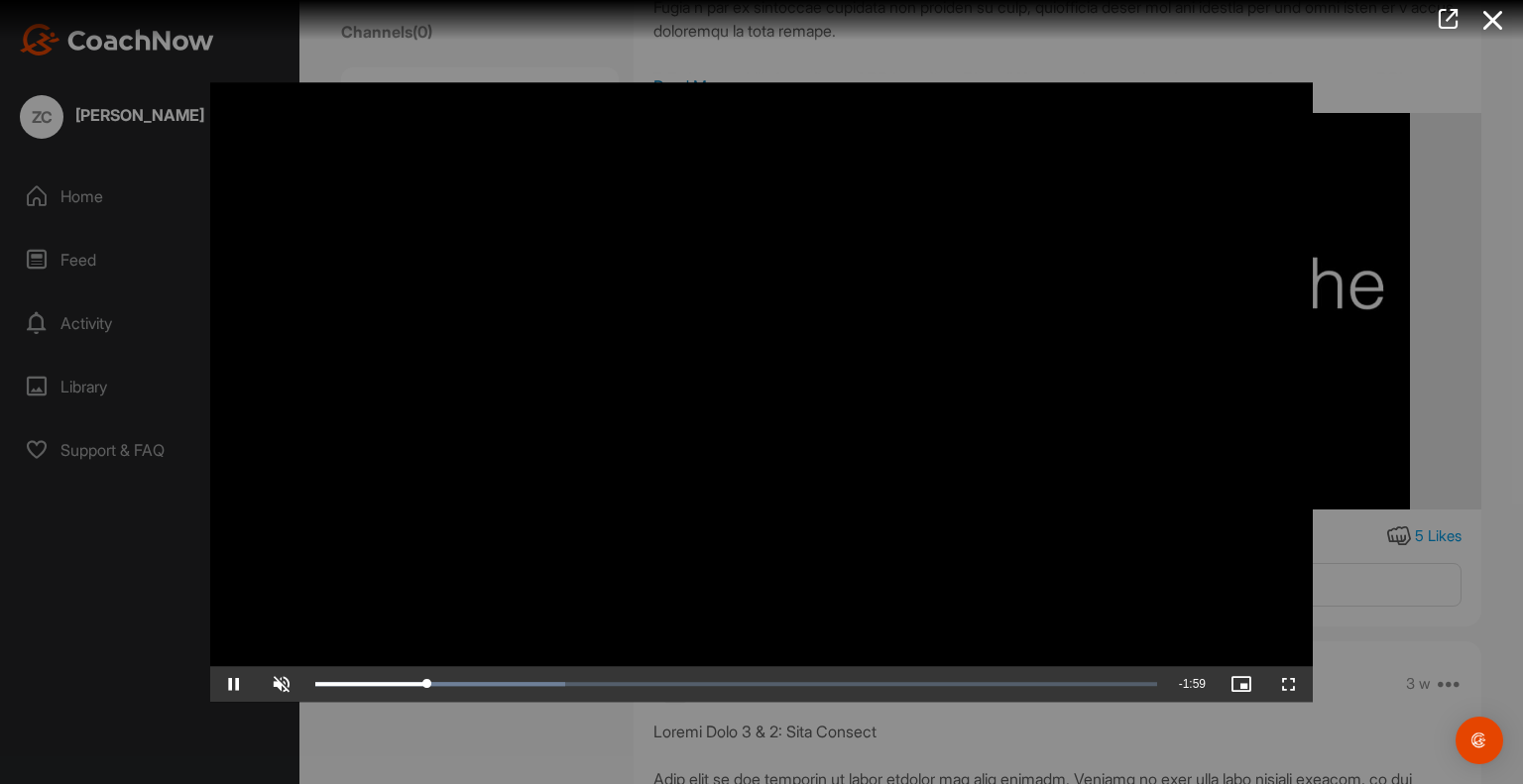 click at bounding box center [762, 392] 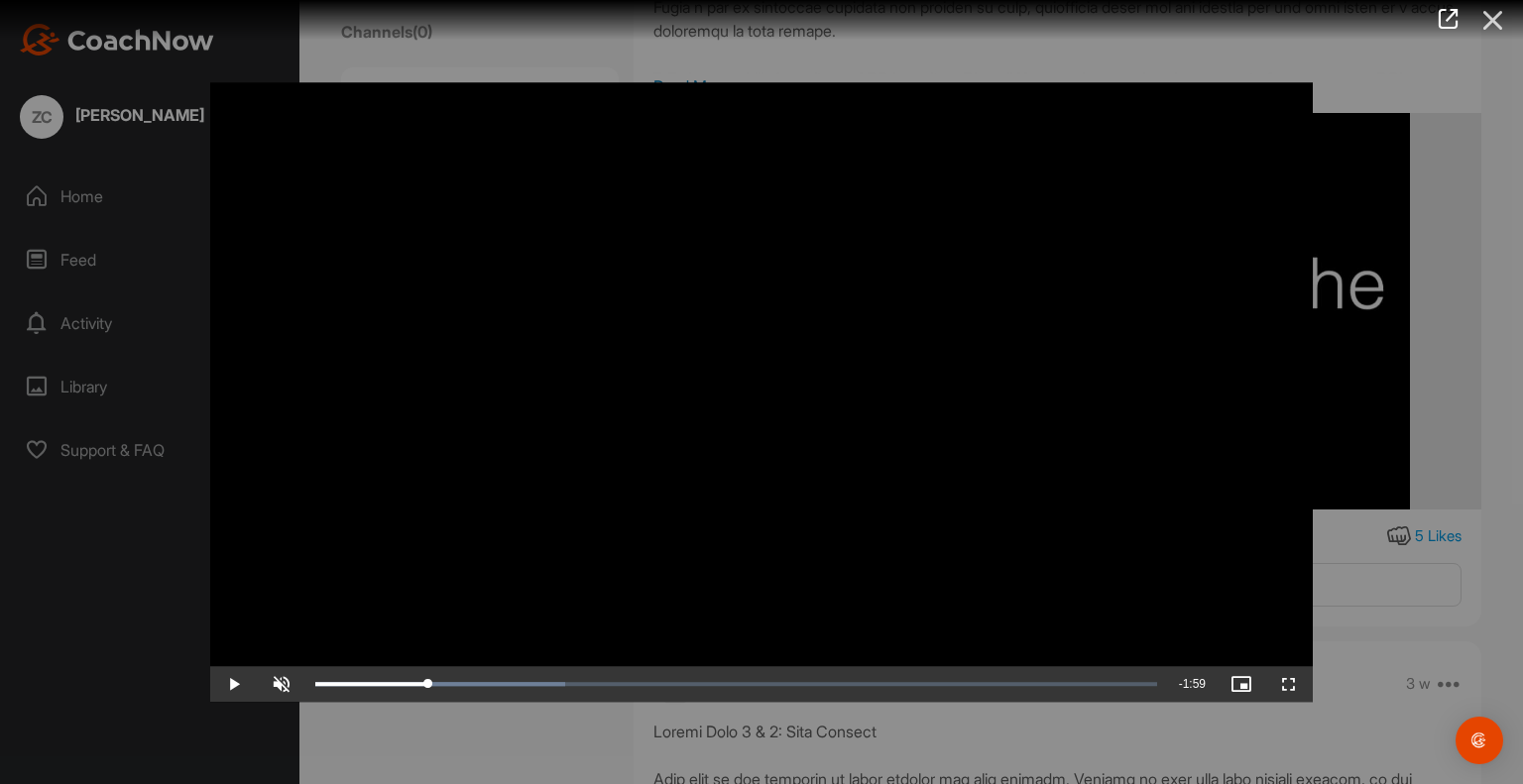 click at bounding box center [1493, 20] 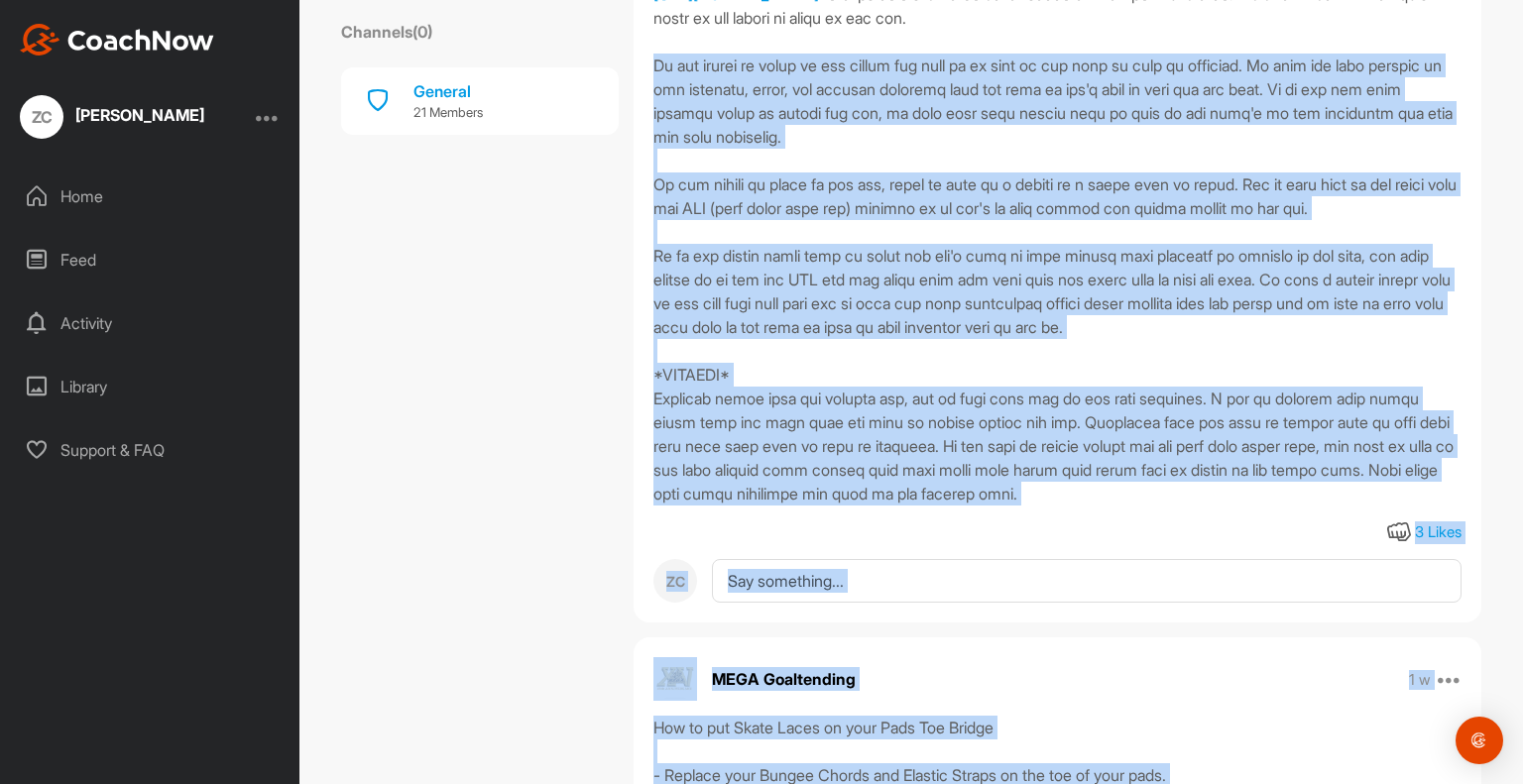 scroll, scrollTop: 0, scrollLeft: 0, axis: both 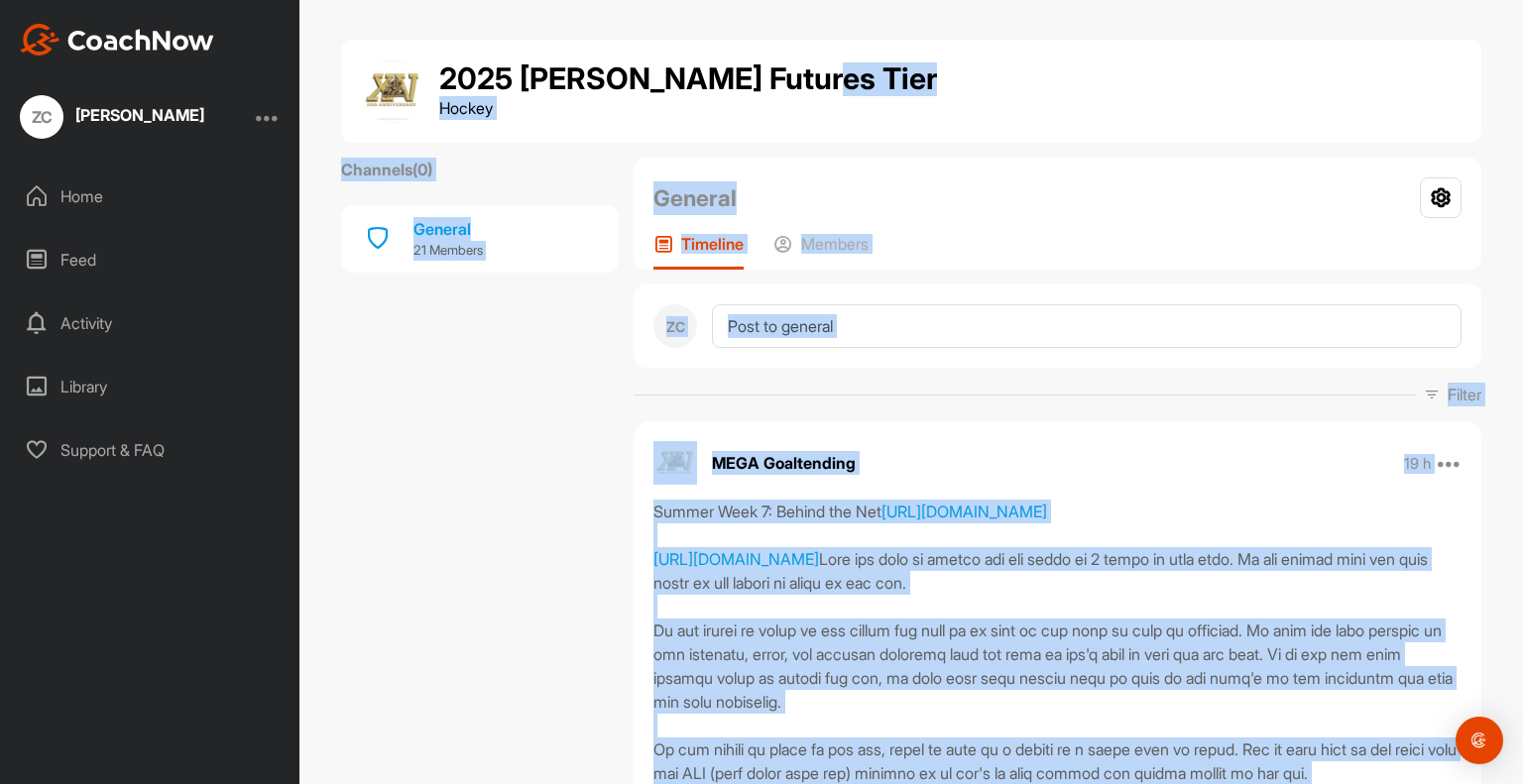 drag, startPoint x: 1522, startPoint y: 275, endPoint x: 1506, endPoint y: -26, distance: 301.42495 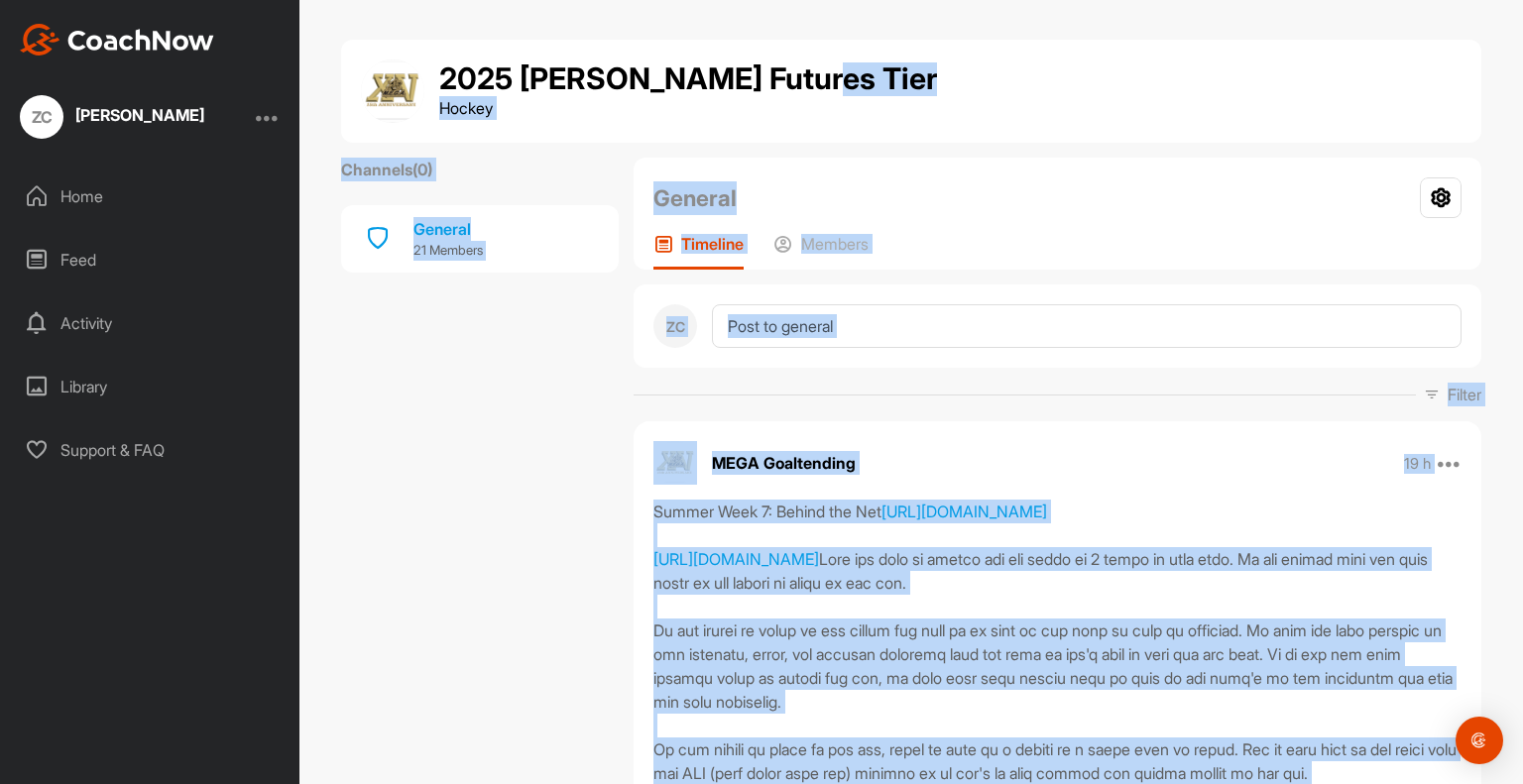 click at bounding box center [117, 40] 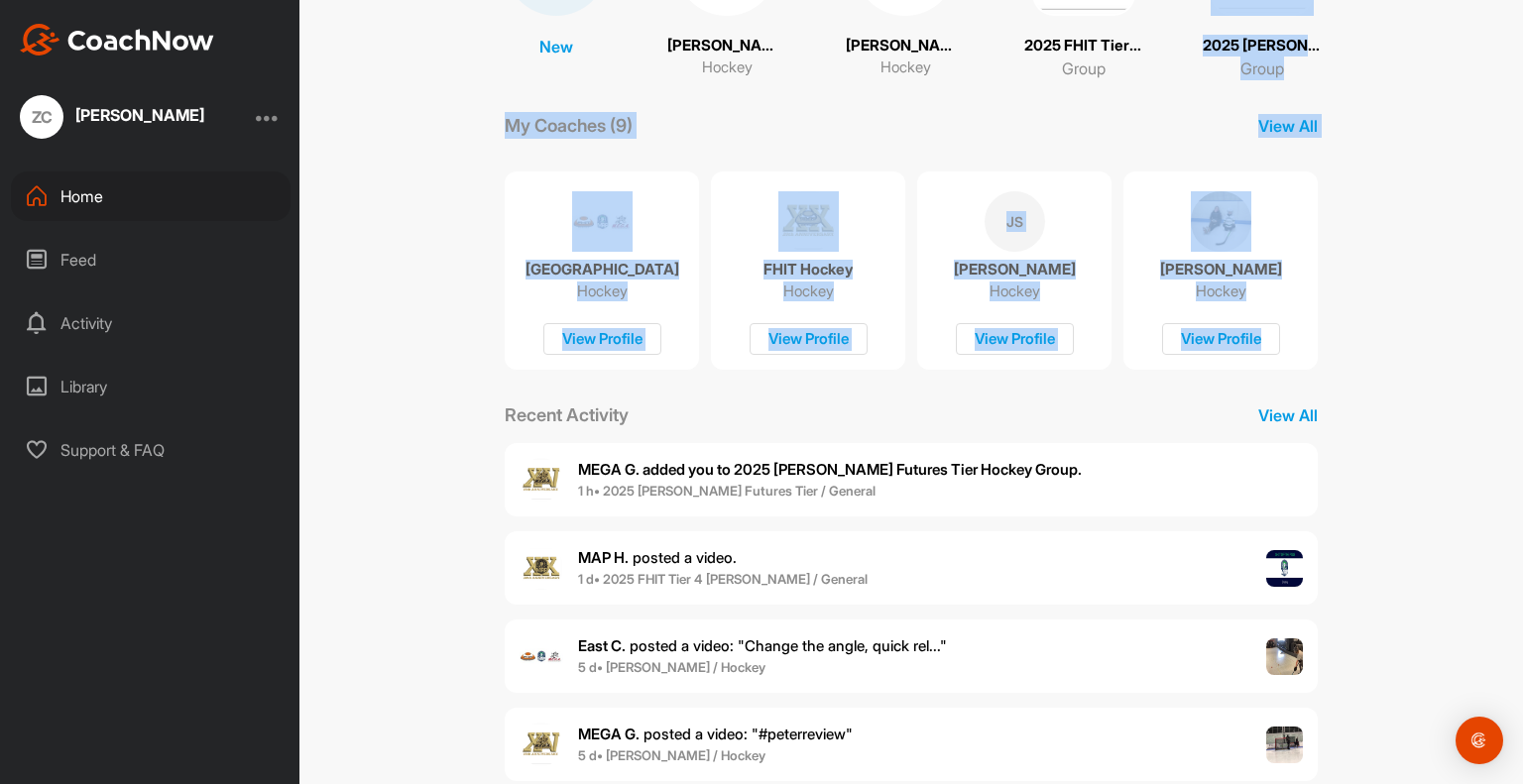 scroll, scrollTop: 285, scrollLeft: 0, axis: vertical 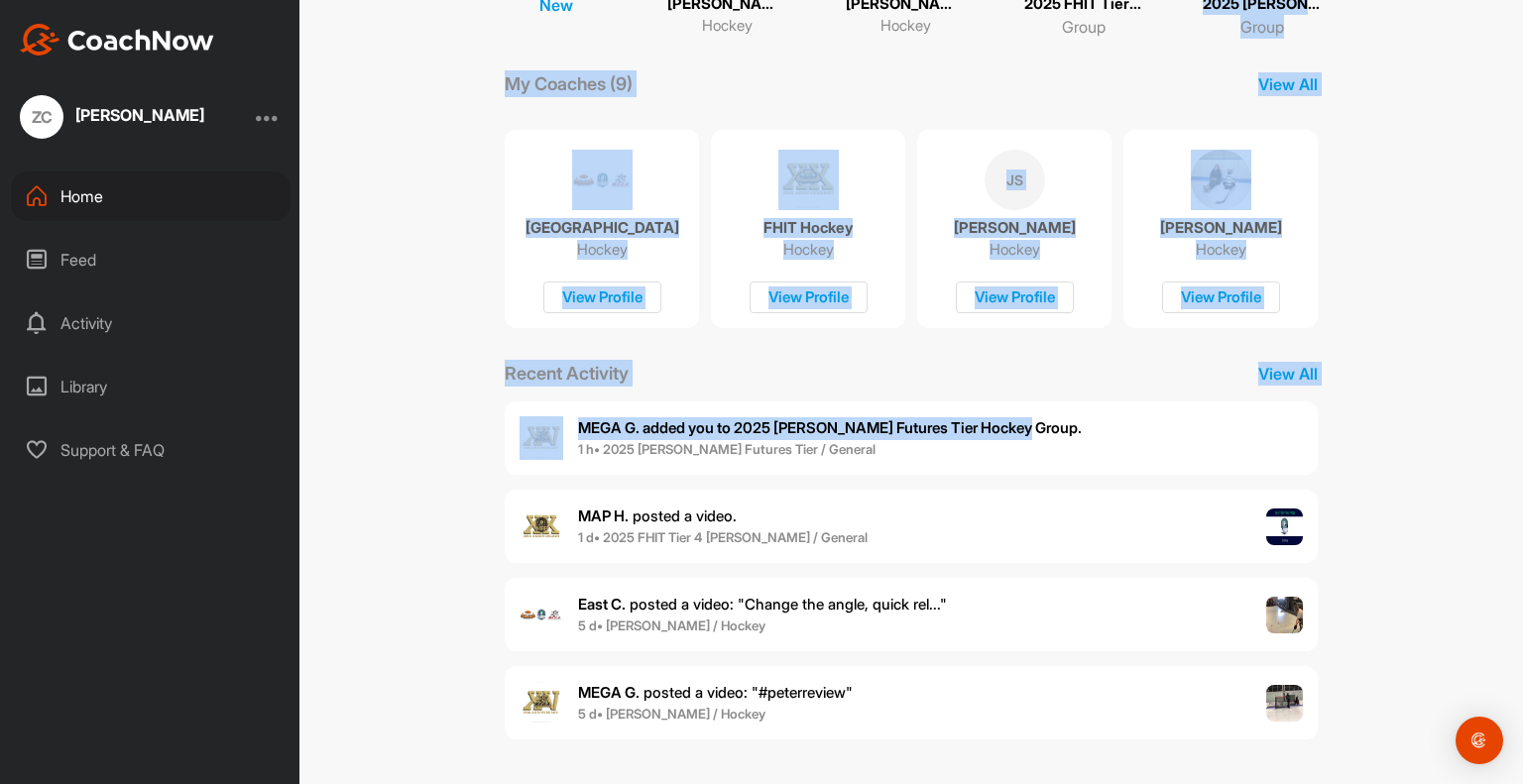 drag, startPoint x: 1522, startPoint y: 163, endPoint x: 1522, endPoint y: 404, distance: 241 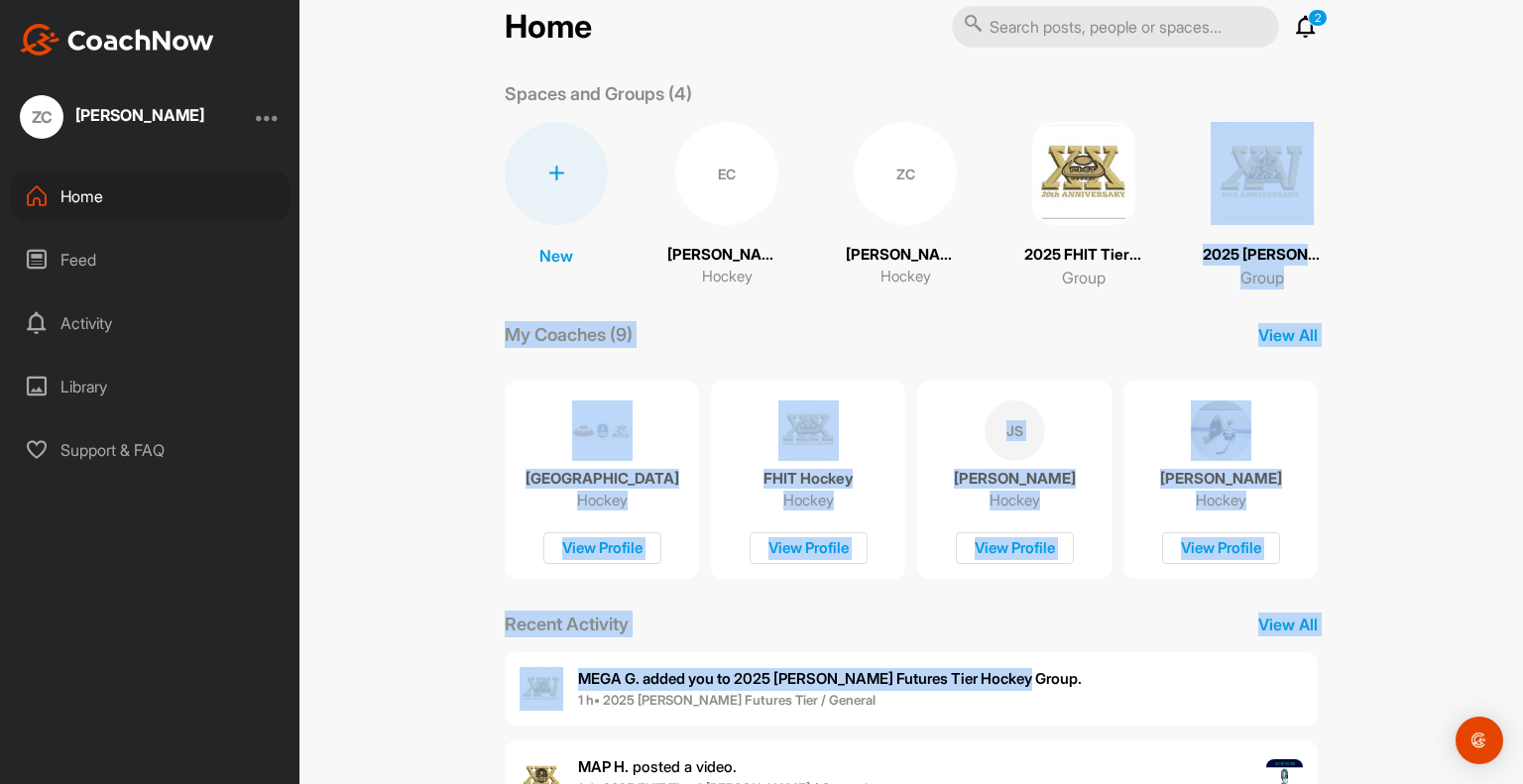 scroll, scrollTop: 0, scrollLeft: 0, axis: both 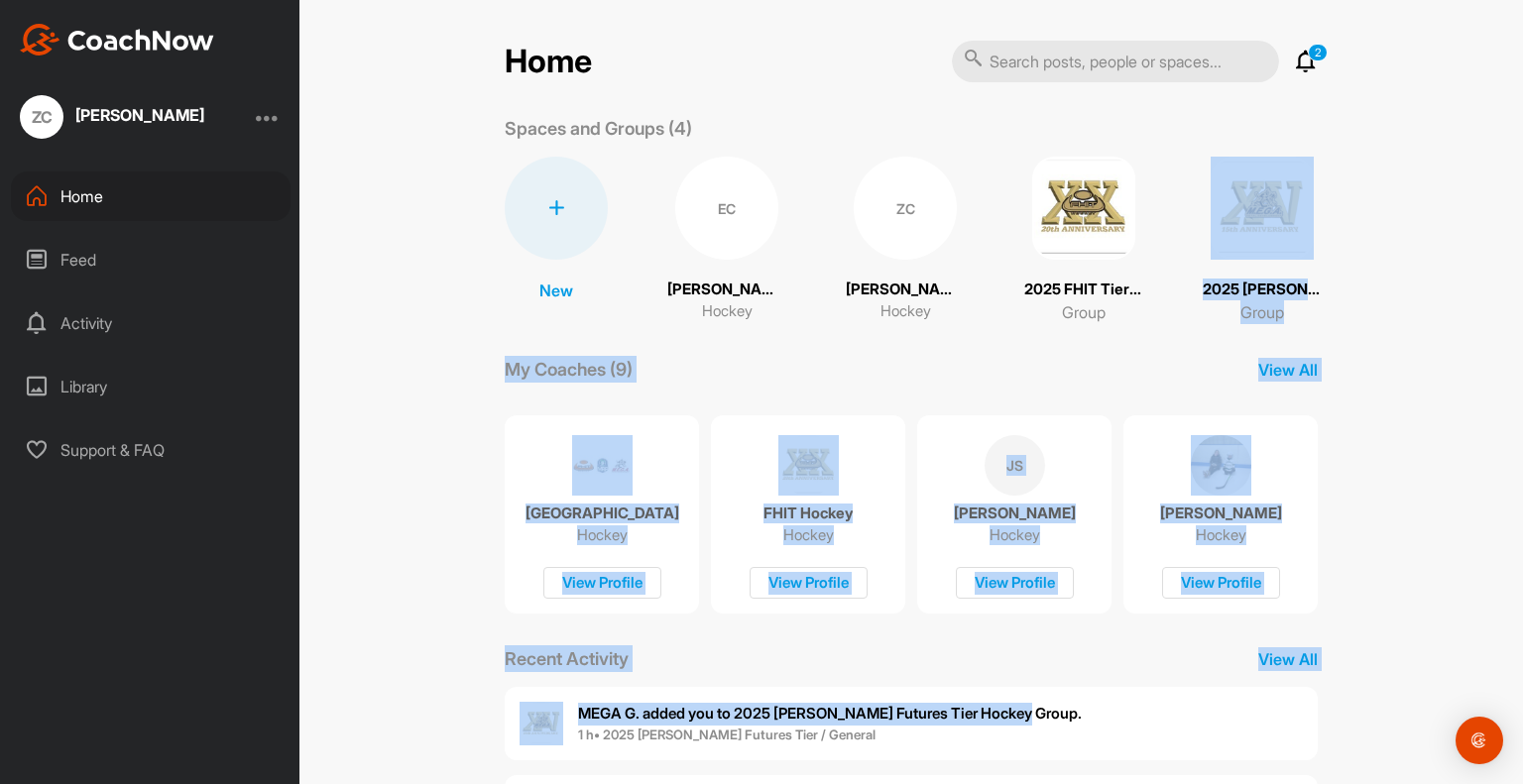 drag, startPoint x: 1522, startPoint y: 428, endPoint x: 1483, endPoint y: 148, distance: 282.70302 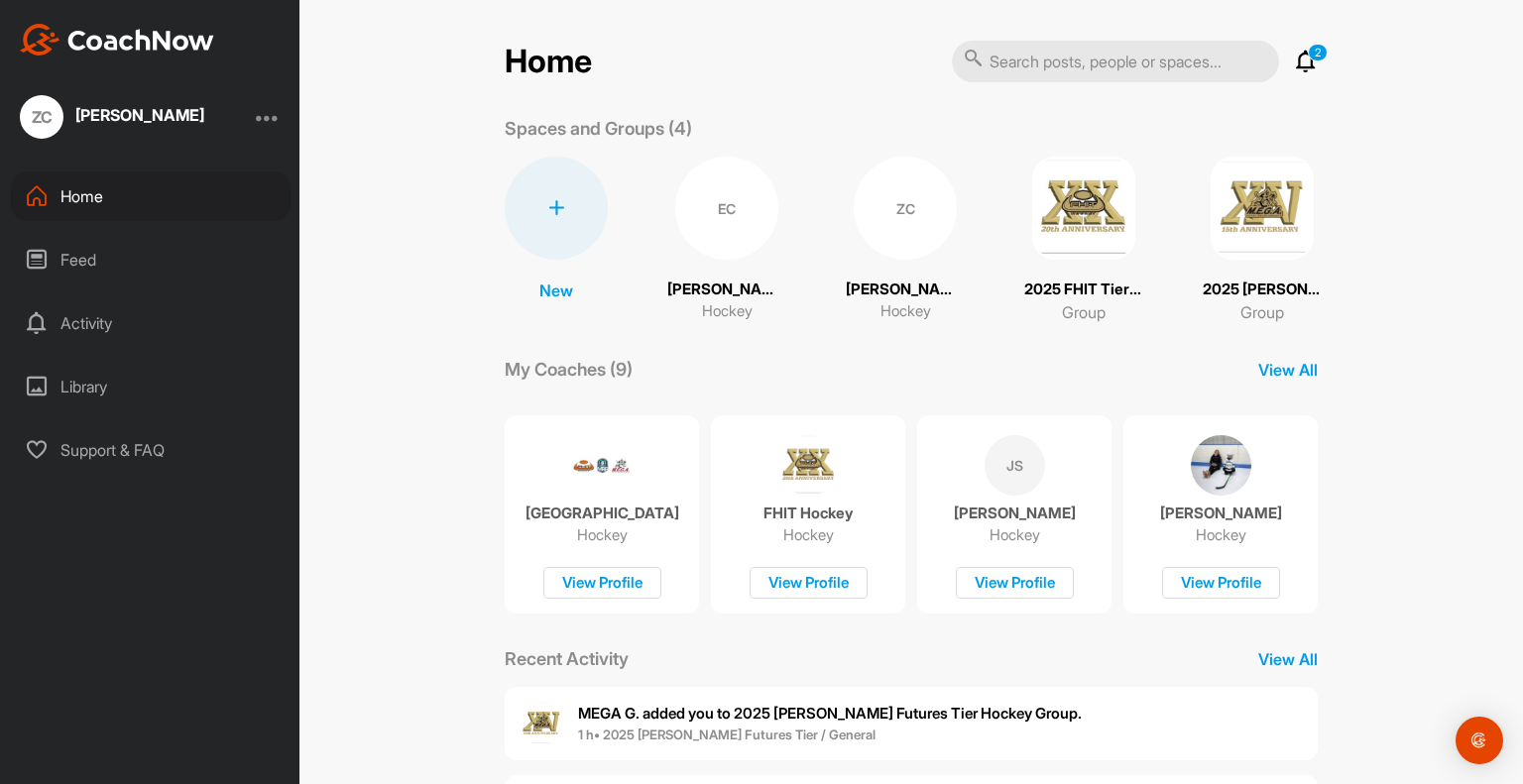 click on "Home 2 Notifications Invitations [DATE] MEGA G. added you to 2025 [PERSON_NAME] Futures Tier Hockey Group. 1 h  • 2025 [PERSON_NAME] Futures Tier / General This Week MAP H.   posted a video . 1 d  • 2025 FHIT Tier 4 [PERSON_NAME] / General East C.   posted a video : " Change the angle, quick rel... " 5 d  • [PERSON_NAME] / Hockey MEGA G.   posted a video : " #peterreview " 5 d  • [PERSON_NAME] / Hockey This Month [PERSON_NAME]   posted a video : " #peterreview " 1 w  • [PERSON_NAME] / Hockey MAP H.   posted a video . 1 w  • 2025 FHIT Tier 4 [PERSON_NAME] / General [PERSON_NAME]   posted a video : " #peterreview " 1 w  • [PERSON_NAME] / Hockey East C.   posted a video : " Bend legs " 3 w  • [PERSON_NAME] / Hockey East C.   posted a video : " D Drill " 3 w  • [PERSON_NAME] / Hockey [PERSON_NAME]   posted a video : " #peterreview " 3 w  • [PERSON_NAME] / Hockey Everything Else East C.   posted a video : " Forward Stride " [DATE]  • [PERSON_NAME] / Hockey MM [PERSON_NAME]   posted a video . [DATE]  • [PERSON_NAME] / Hockey MM [PERSON_NAME]   posted a video . [DATE]  • [PERSON_NAME] / Hockey [PERSON_NAME]" at bounding box center [911, 392] 